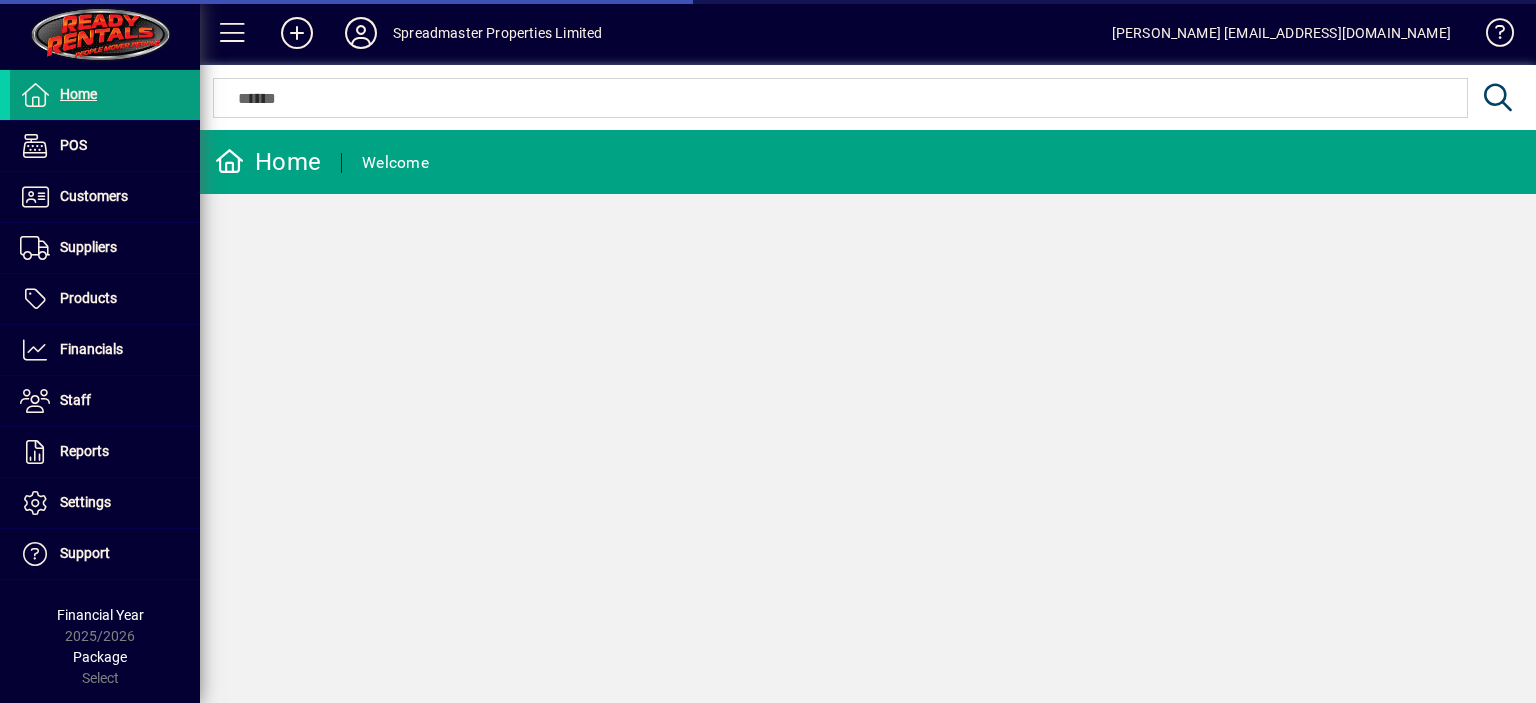 scroll, scrollTop: 0, scrollLeft: 0, axis: both 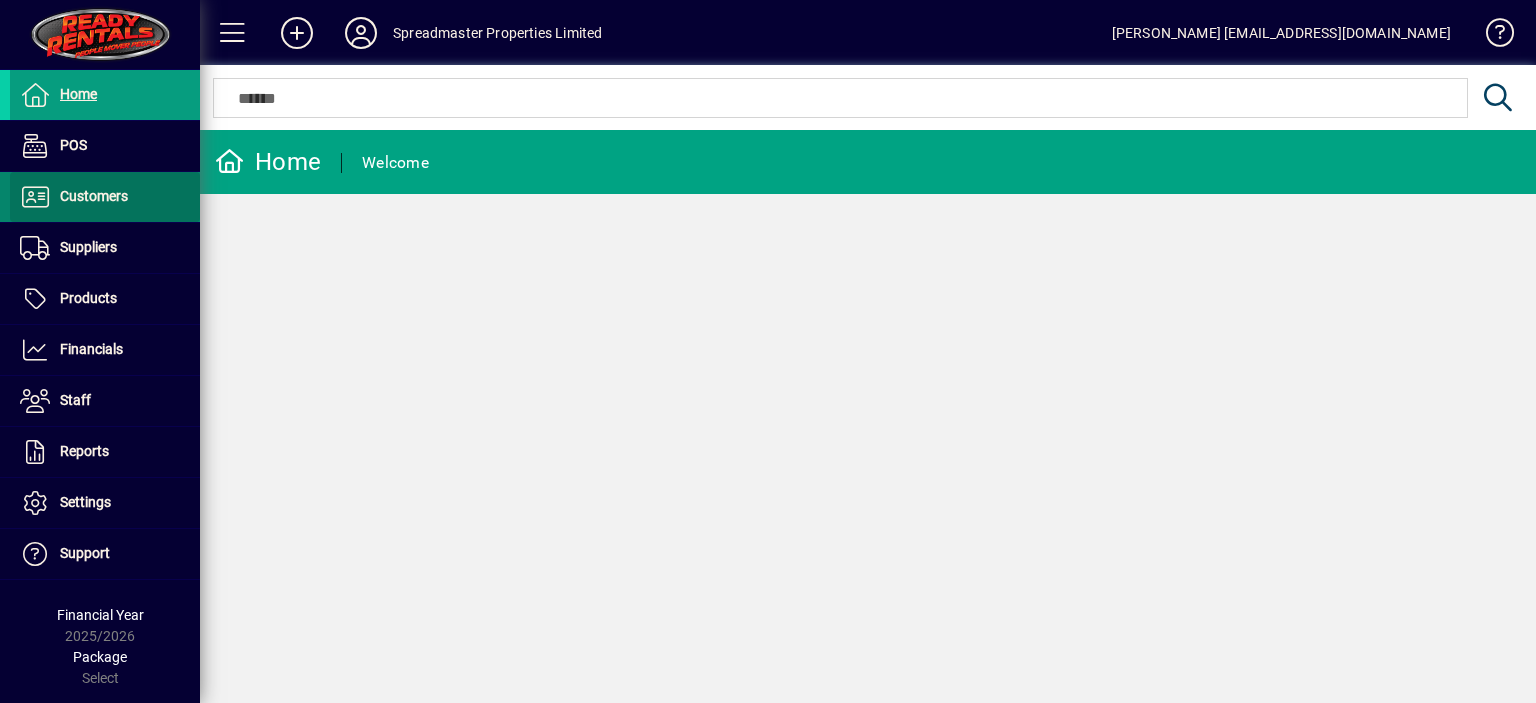 click on "Customers" at bounding box center [94, 196] 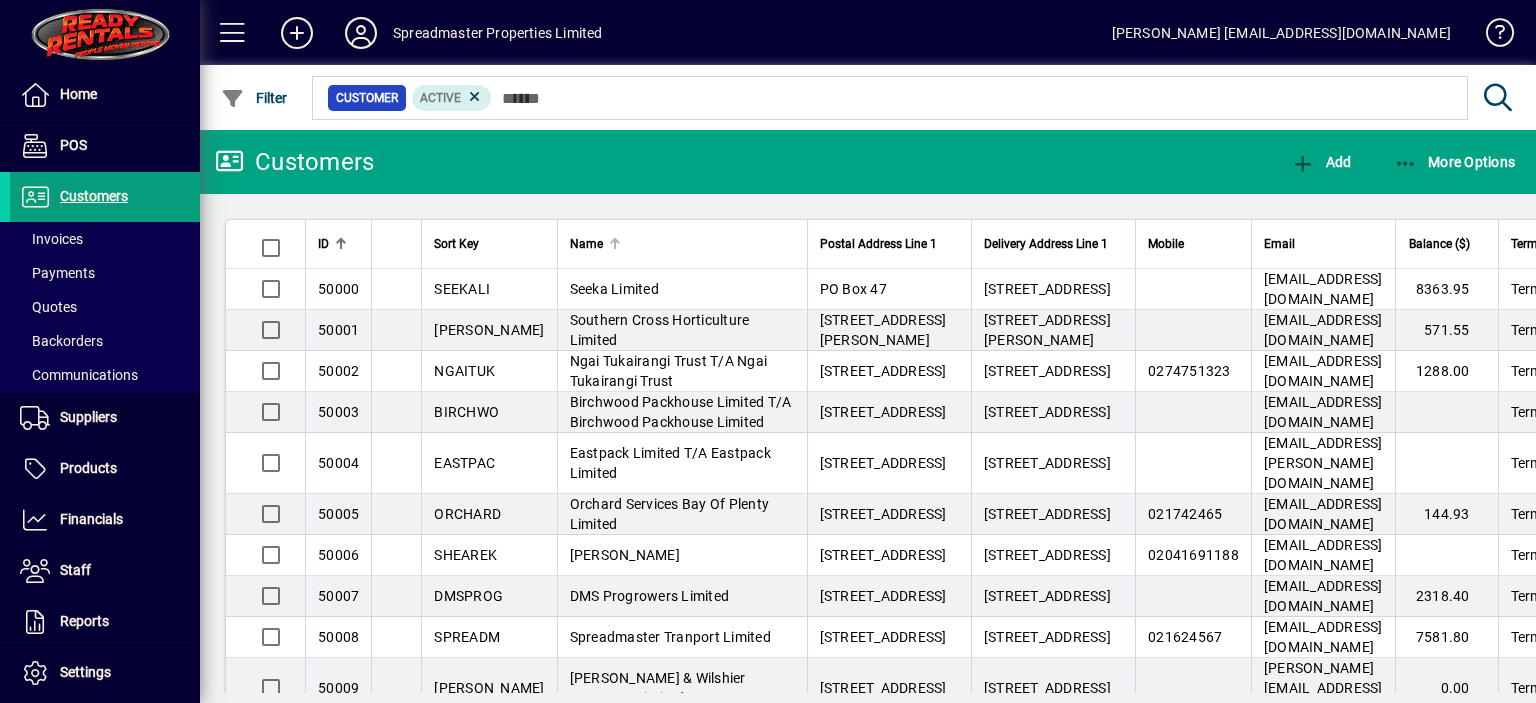 click at bounding box center (613, 241) 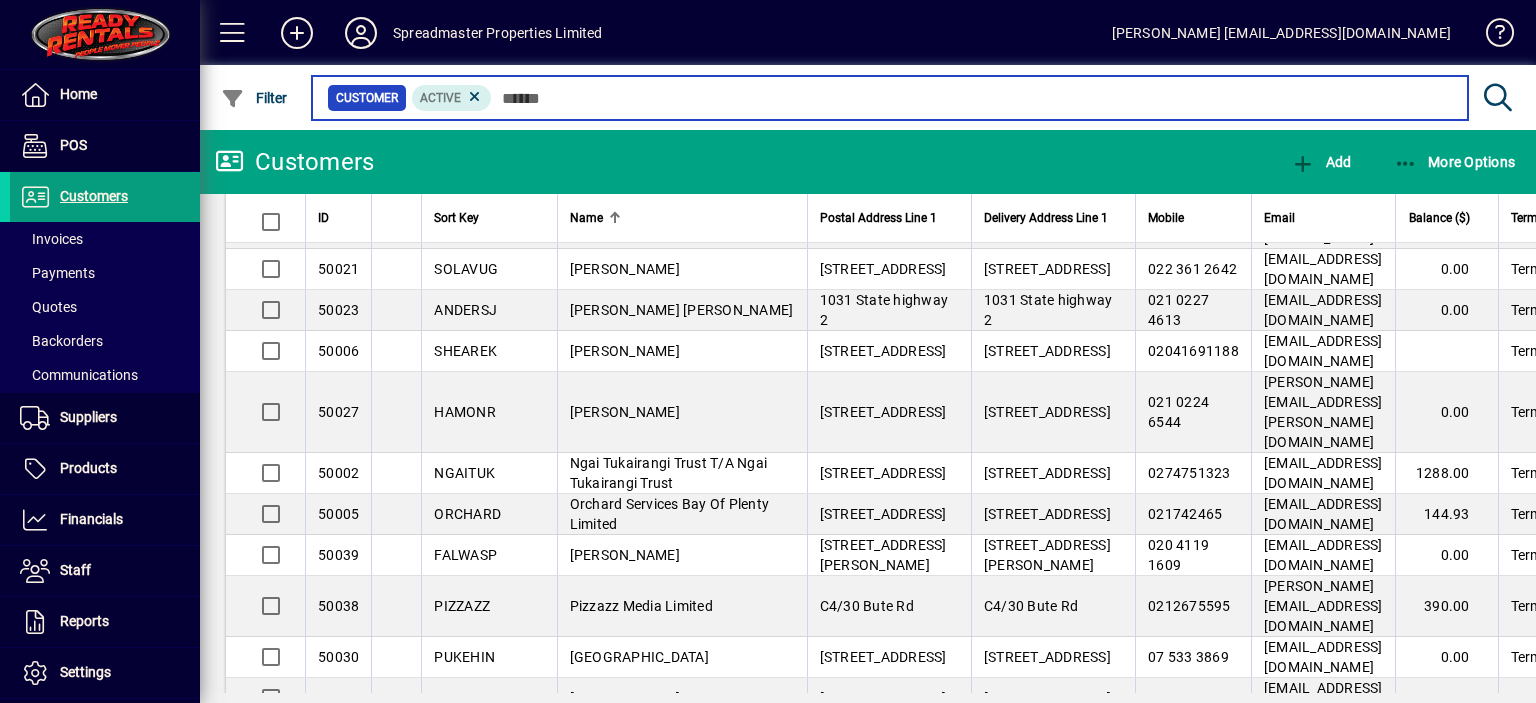 scroll, scrollTop: 1000, scrollLeft: 0, axis: vertical 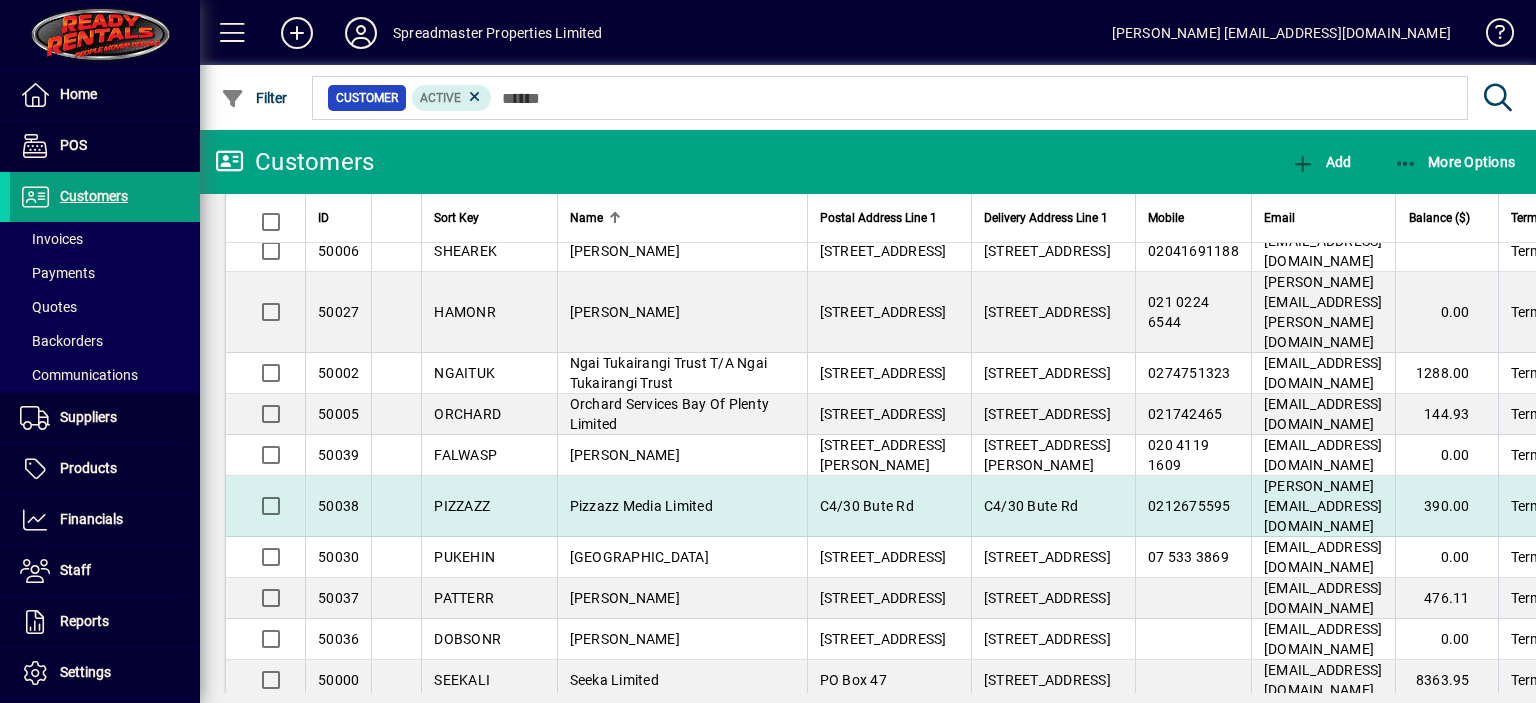 click on "Pizzazz Media Limited" at bounding box center (641, 506) 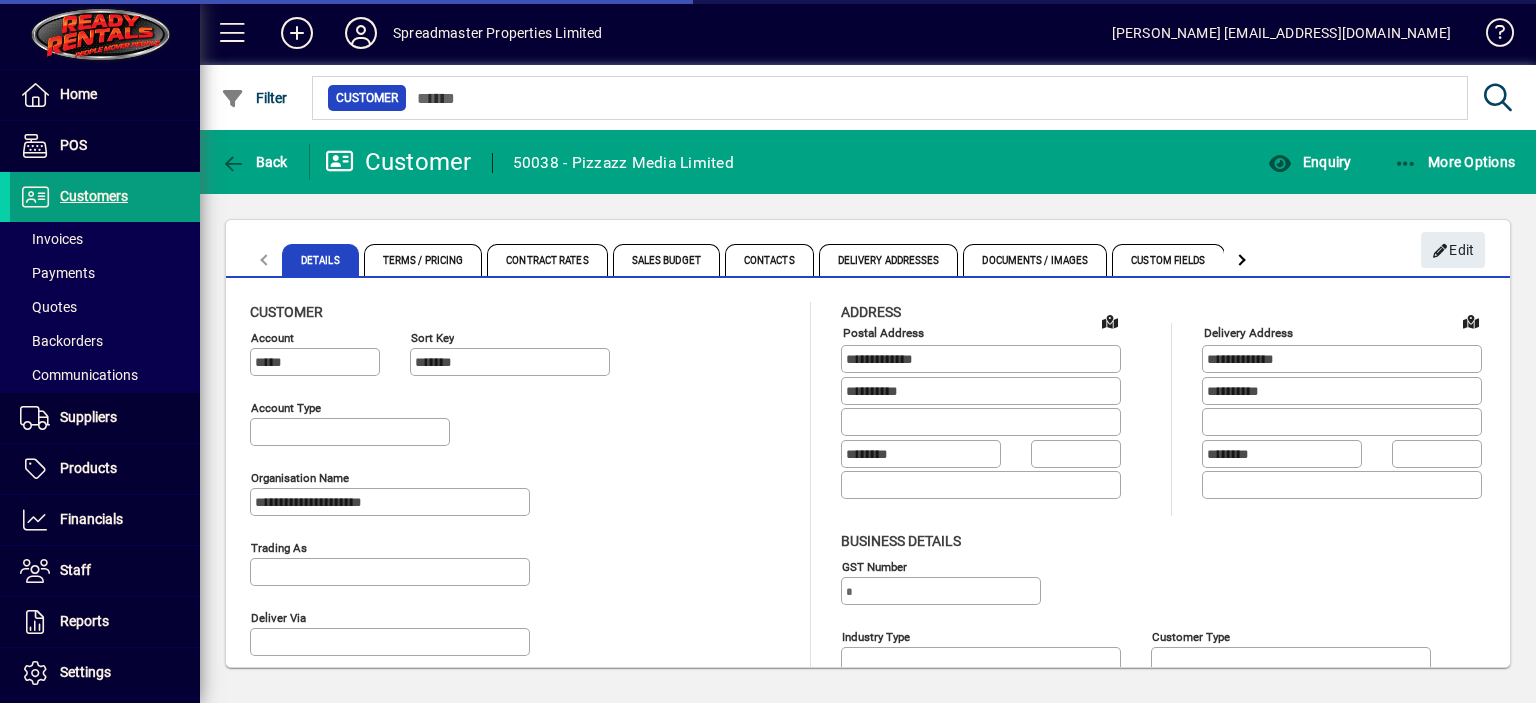 type on "**********" 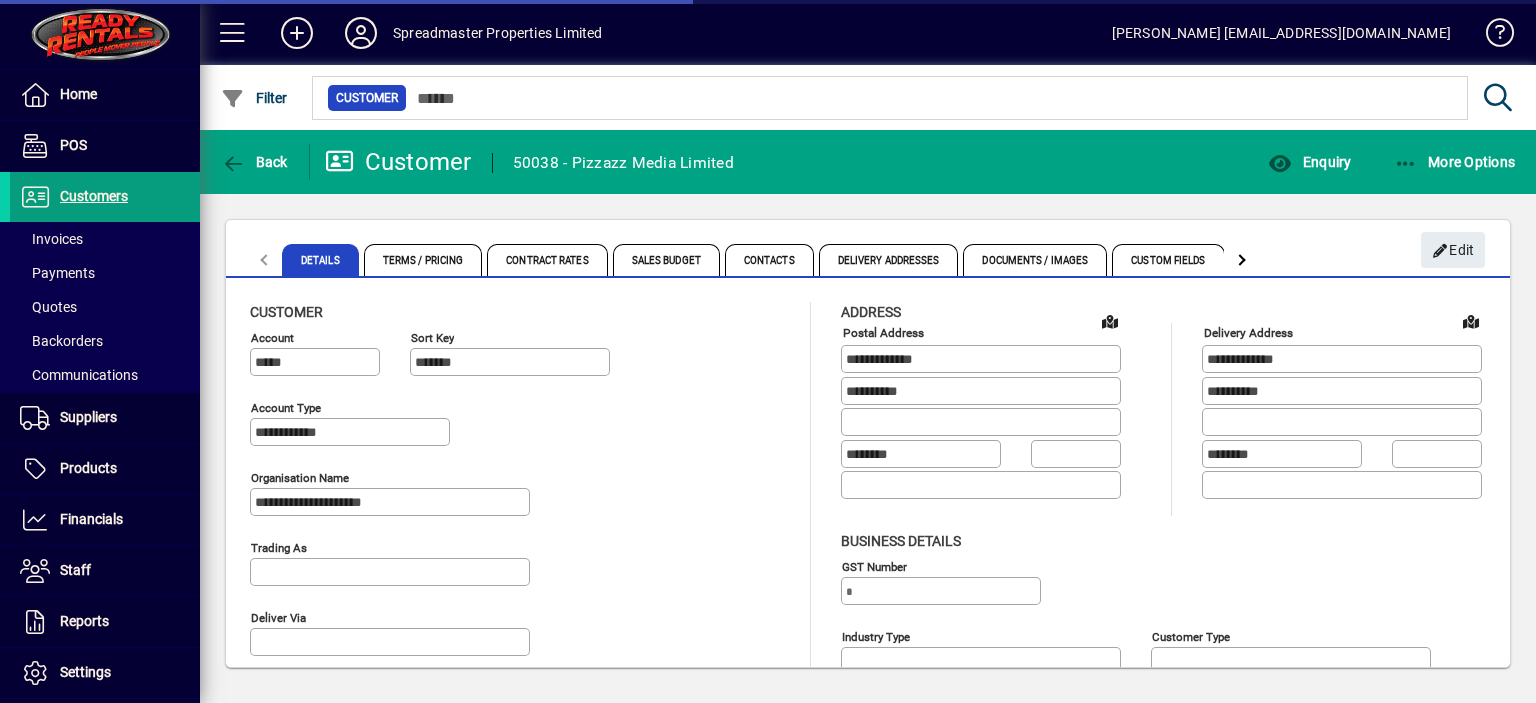 type on "**********" 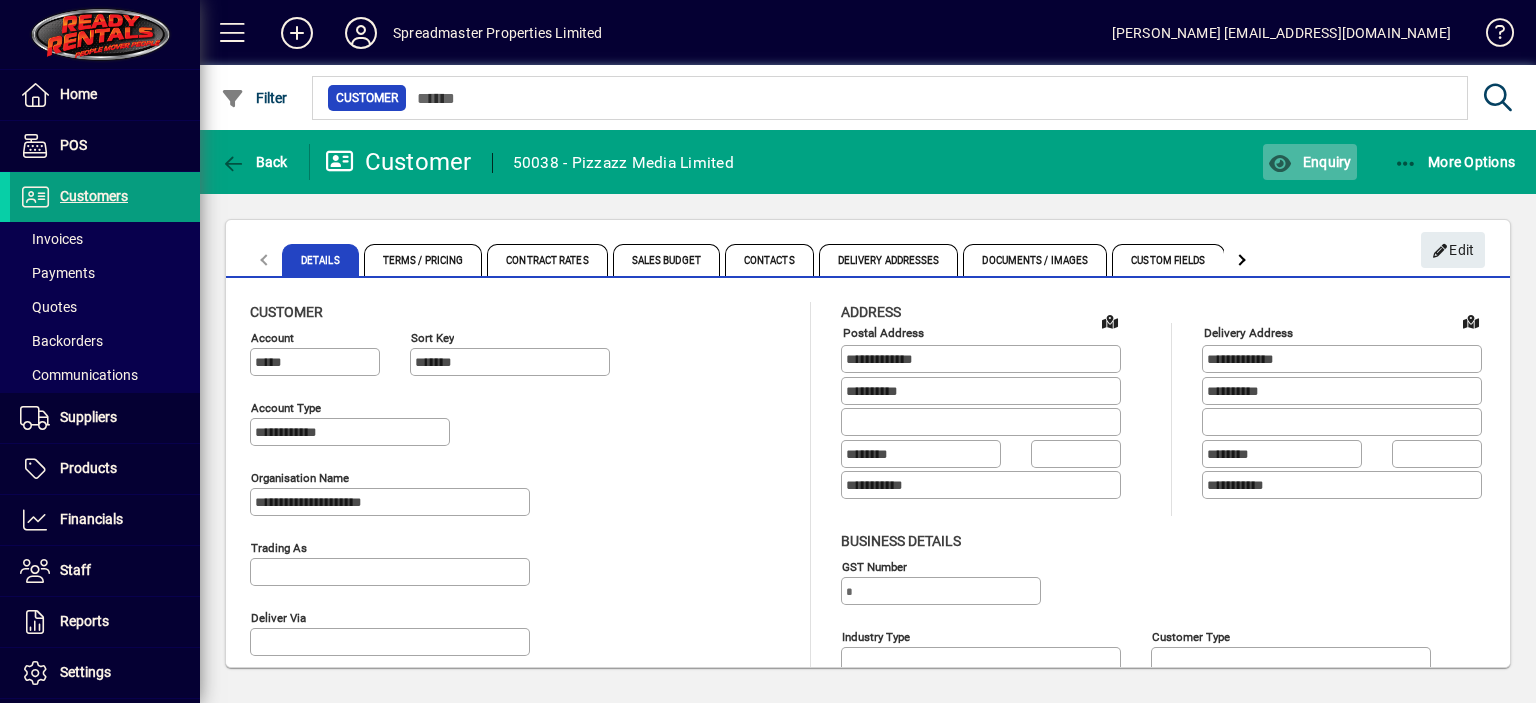 click on "Enquiry" 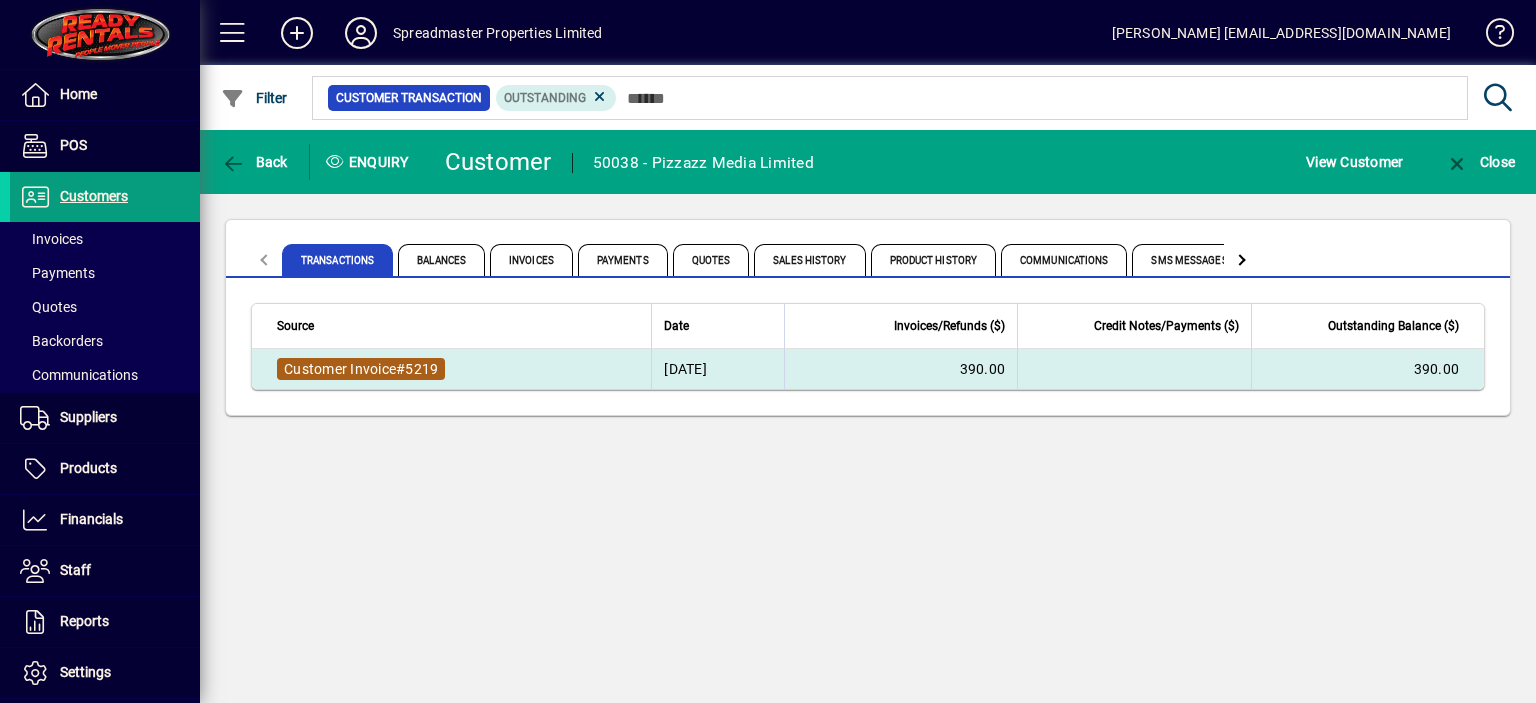 click on "5219" at bounding box center [421, 369] 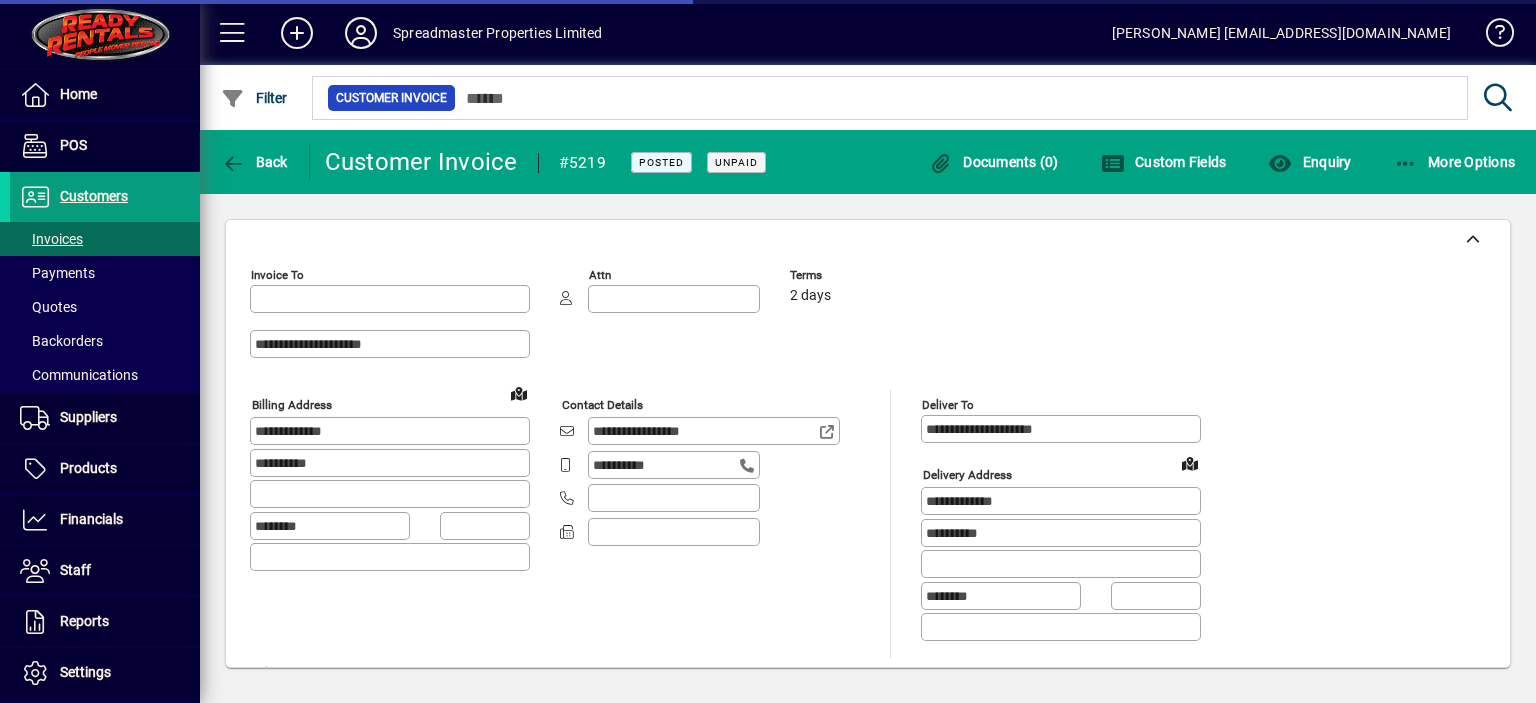 type on "**********" 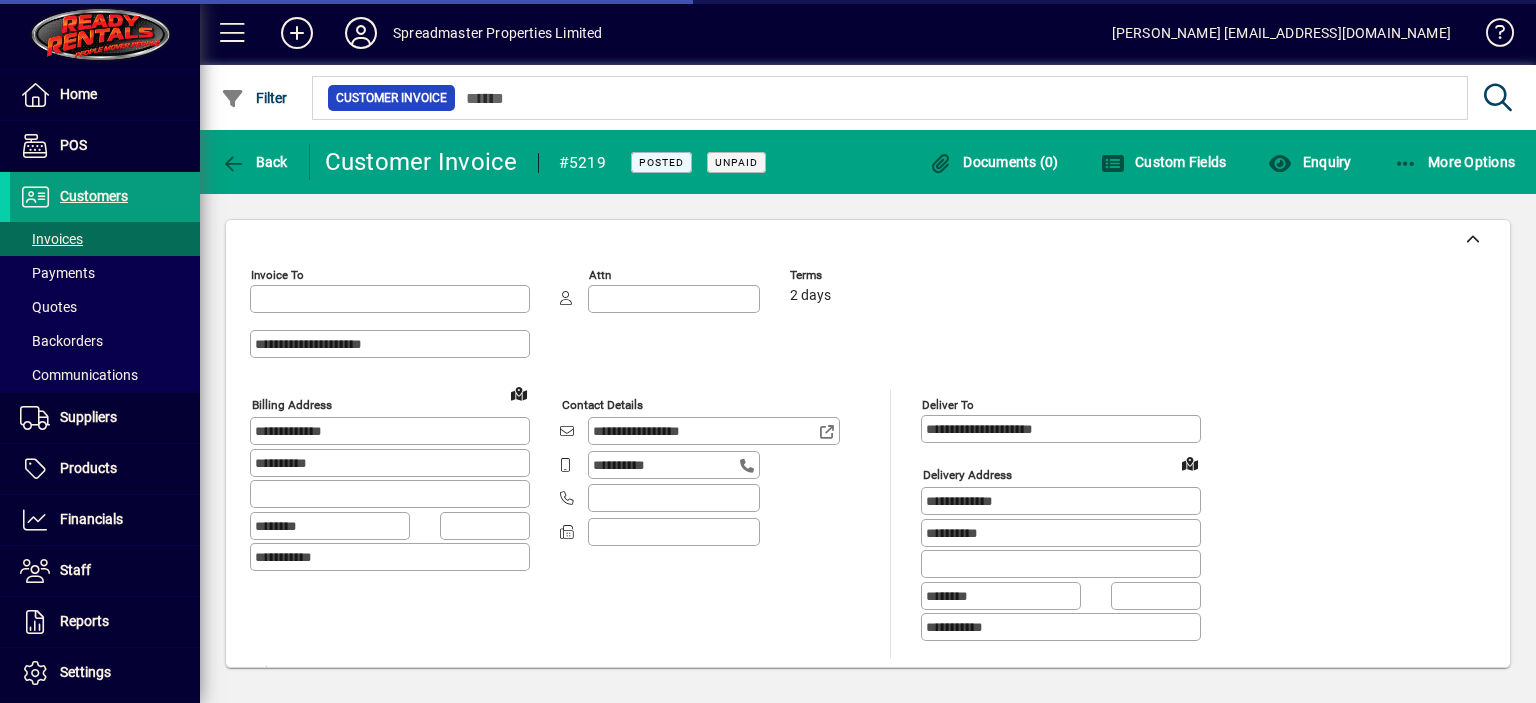 type on "**********" 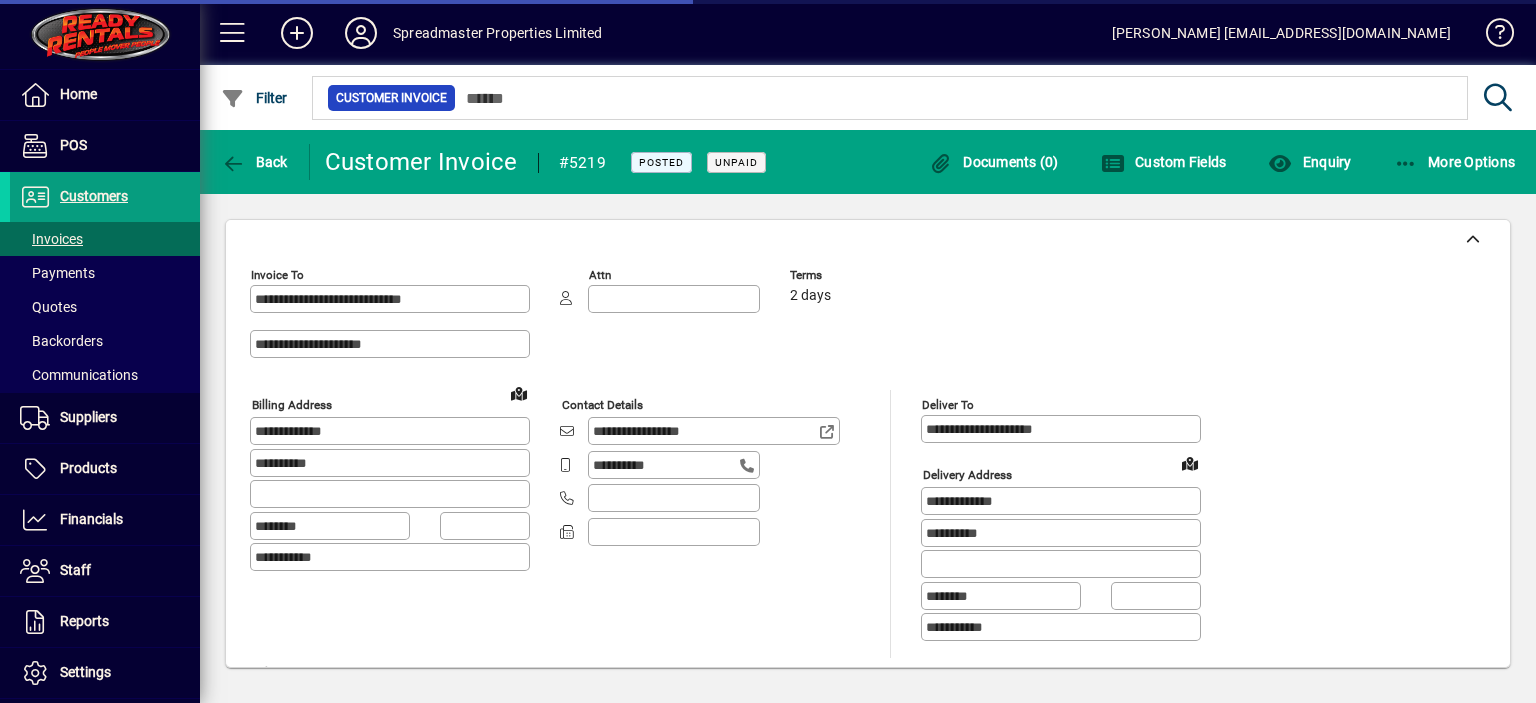 type on "**********" 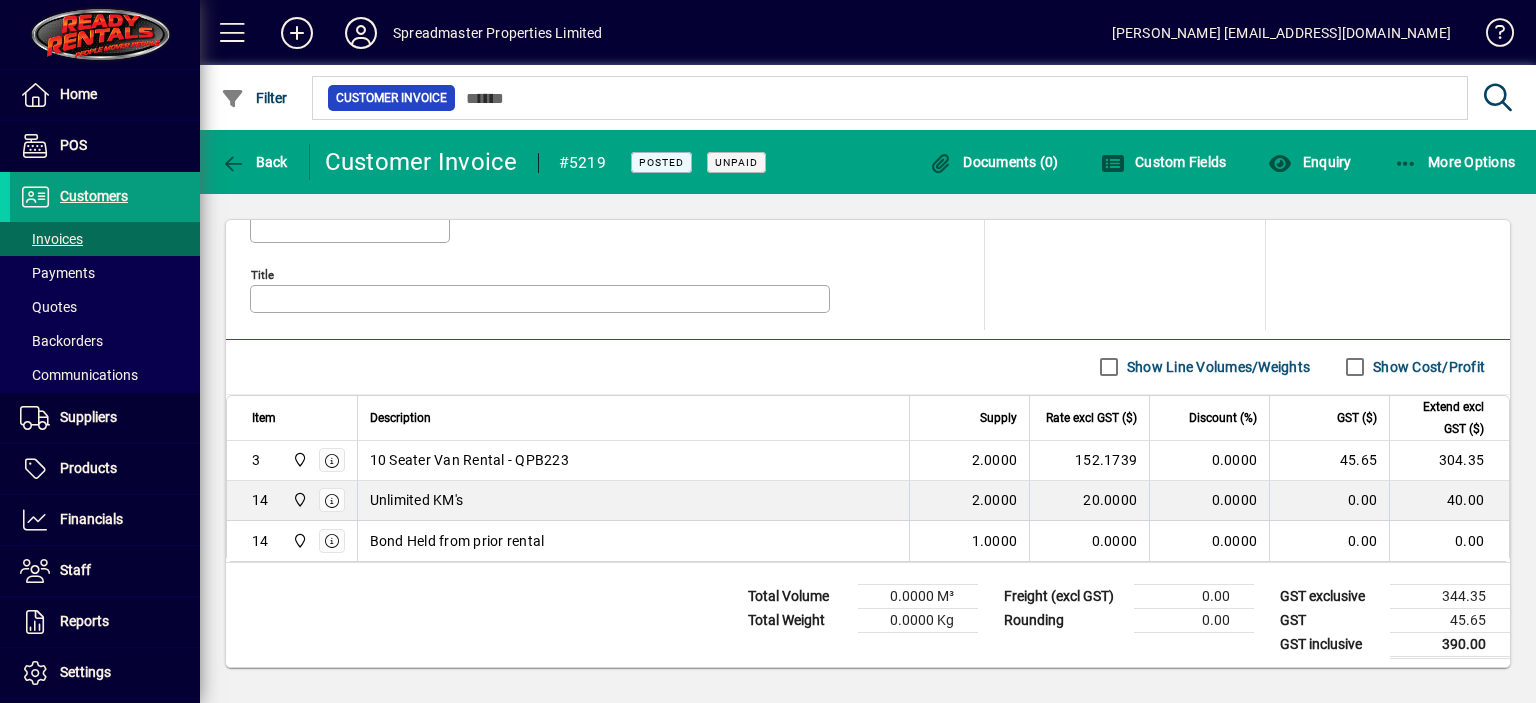 scroll, scrollTop: 1010, scrollLeft: 0, axis: vertical 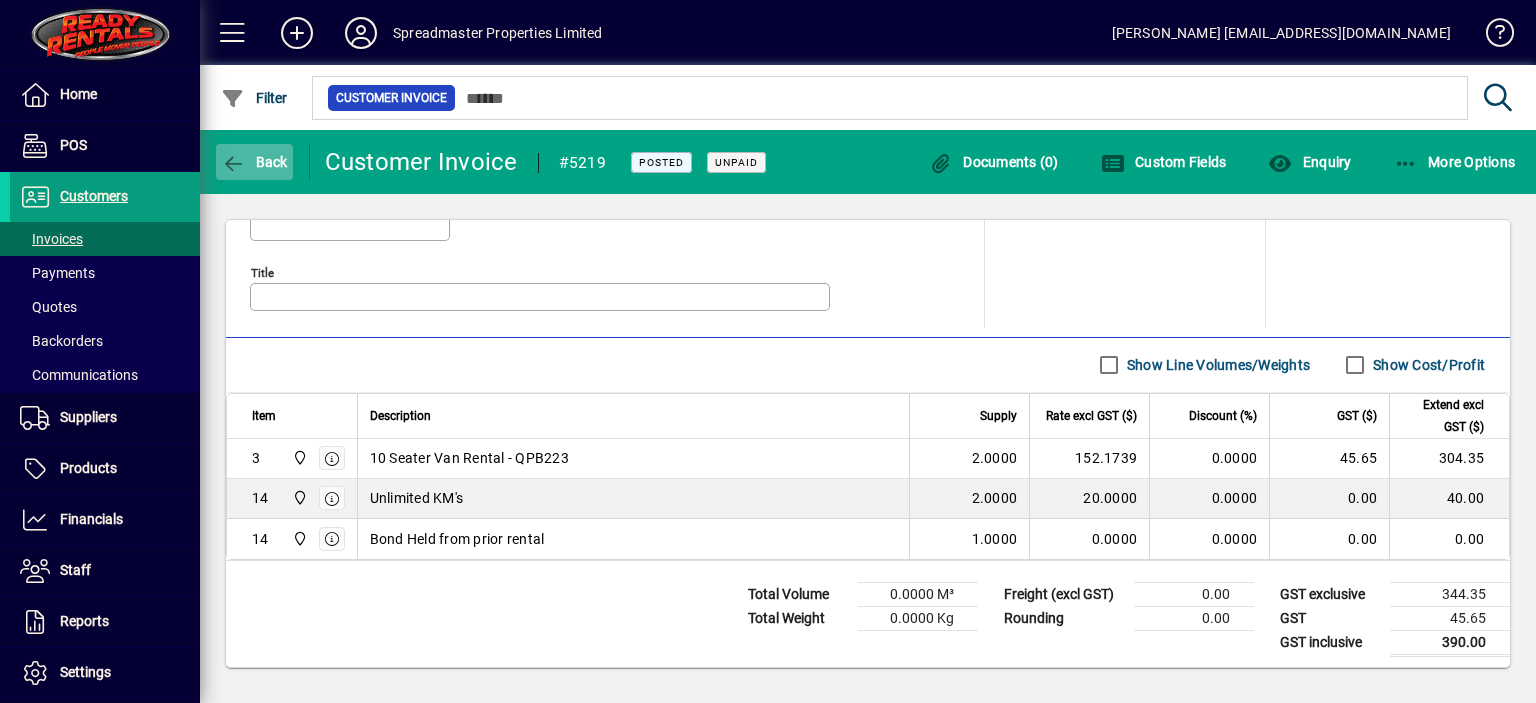 click on "Back" 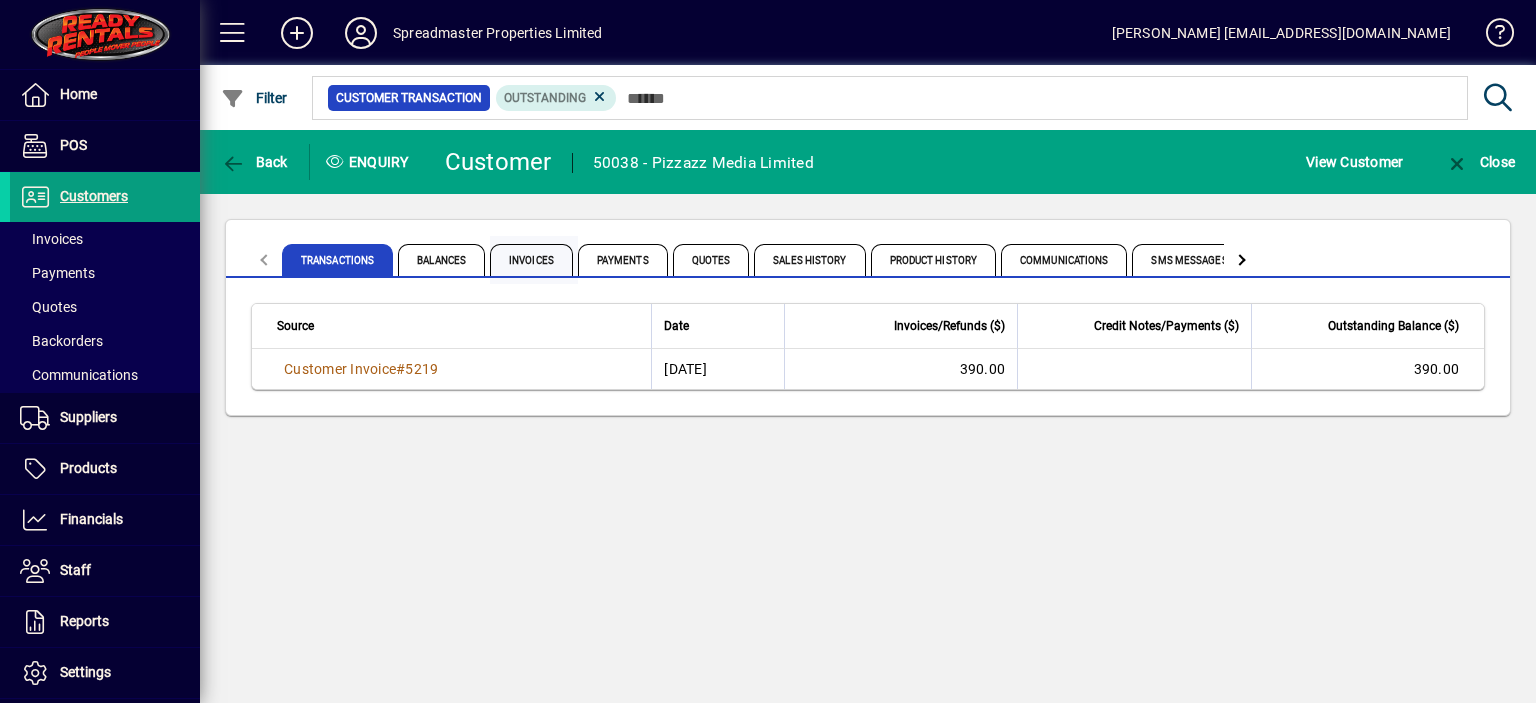 click on "Invoices" at bounding box center [531, 260] 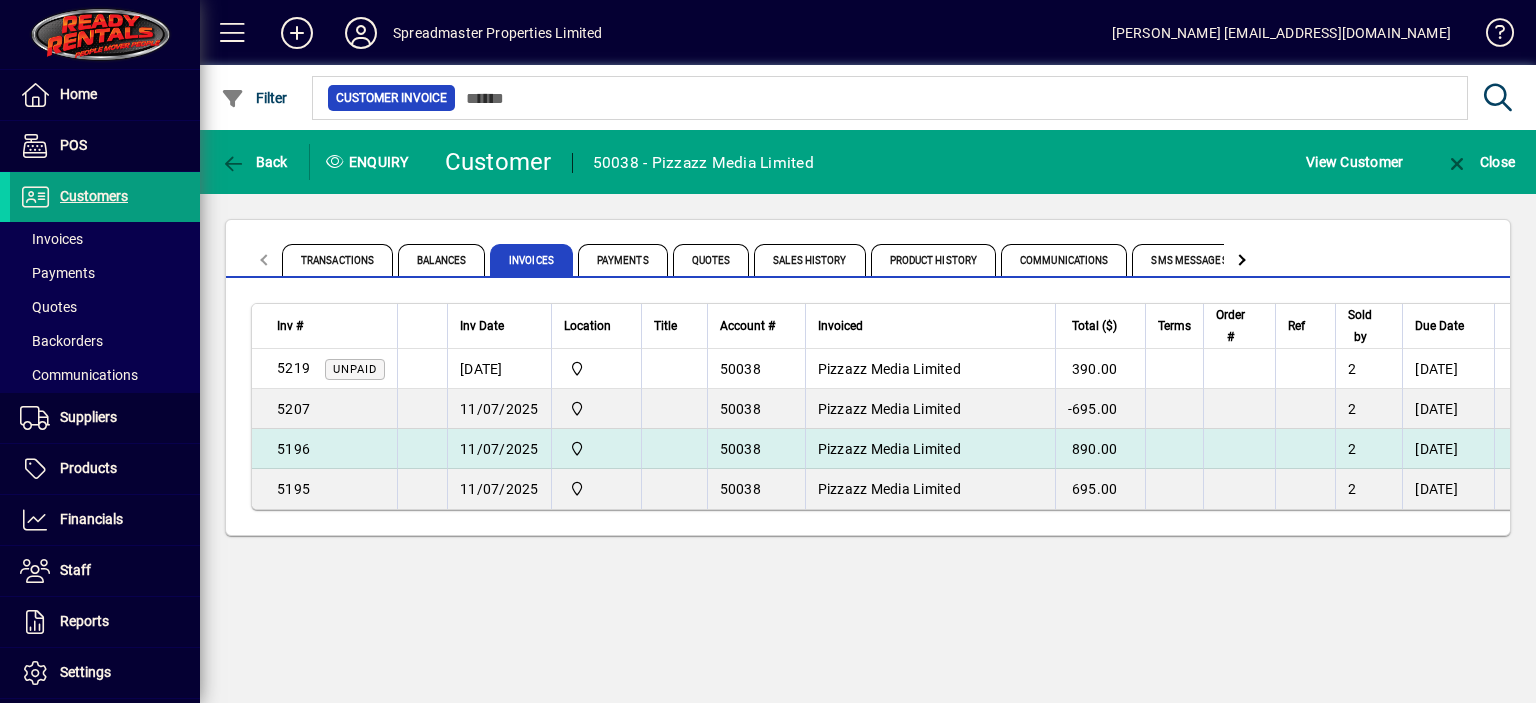 click on "11/07/2025" at bounding box center [499, 449] 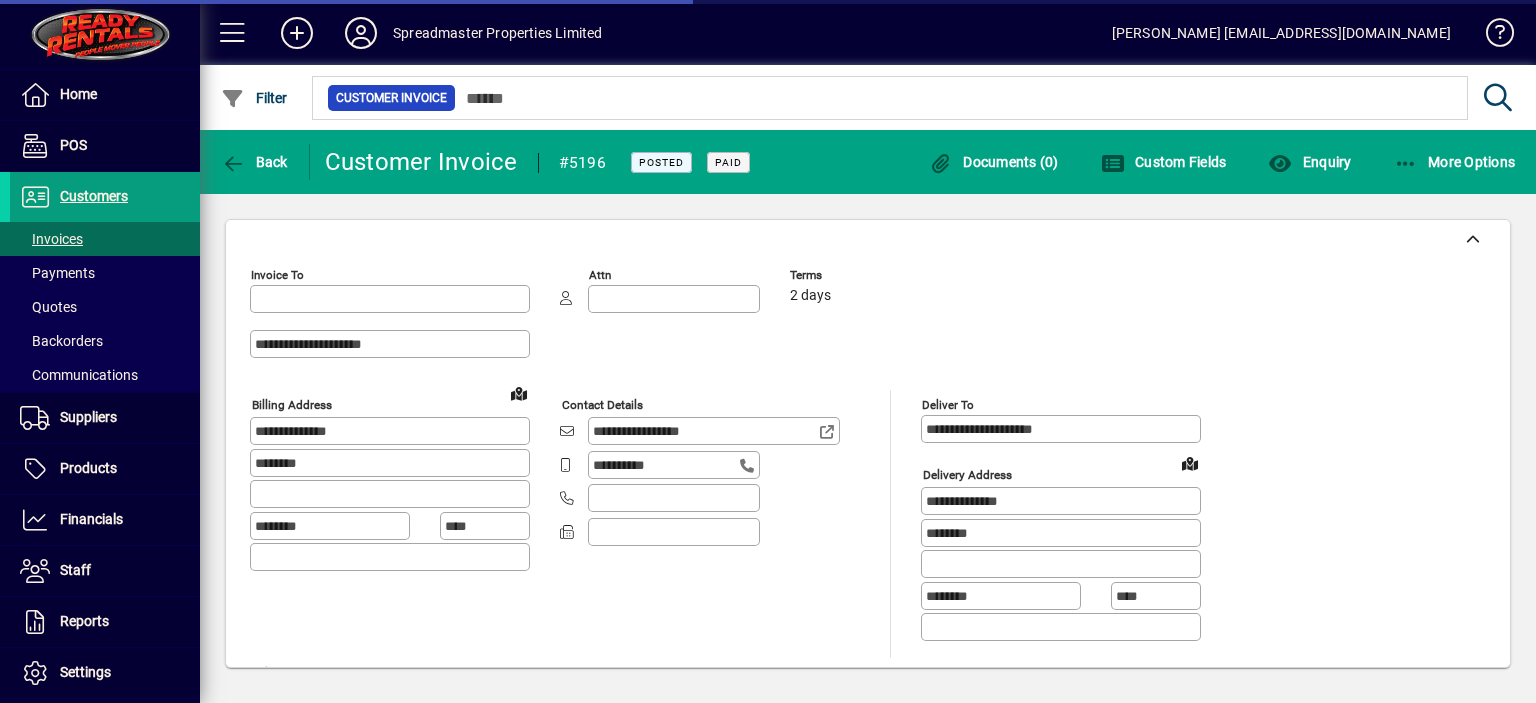 type on "**********" 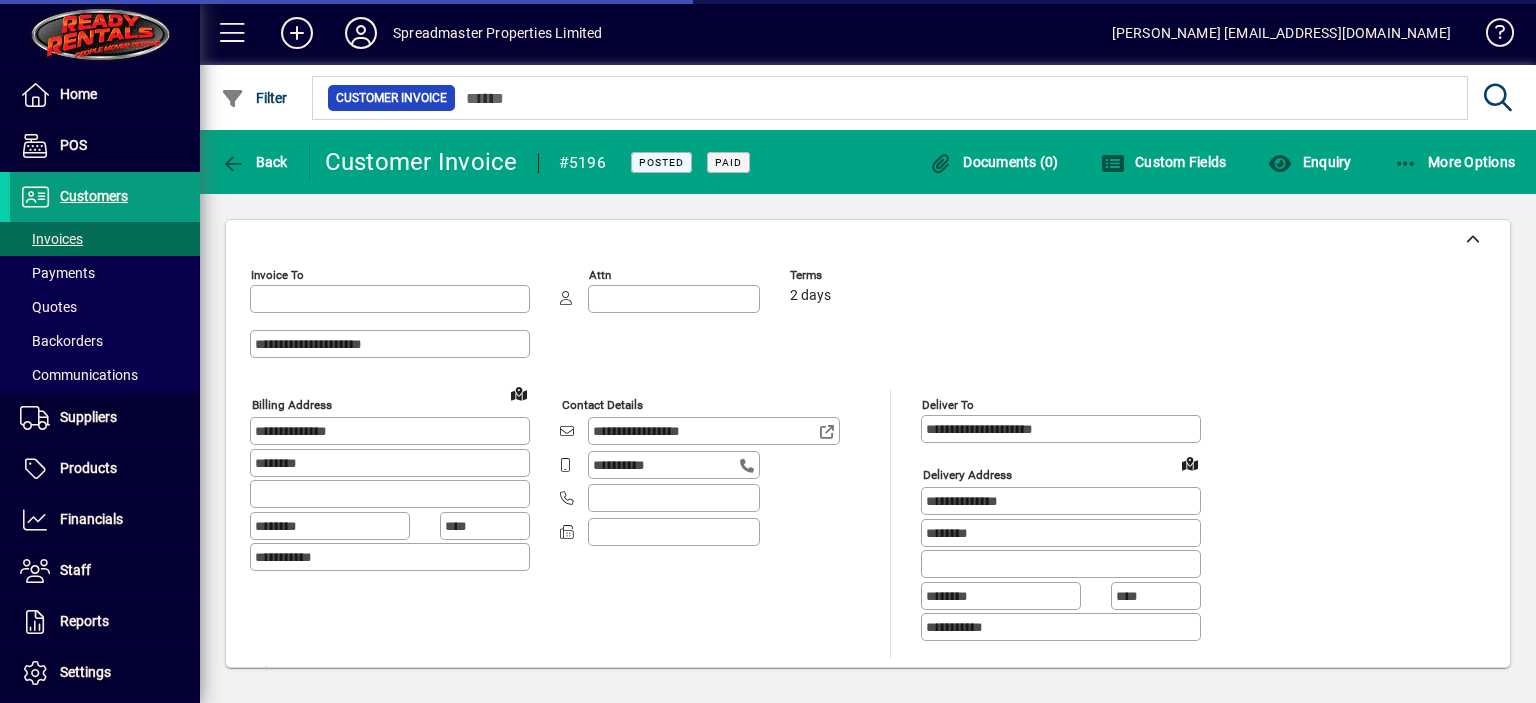 type on "**********" 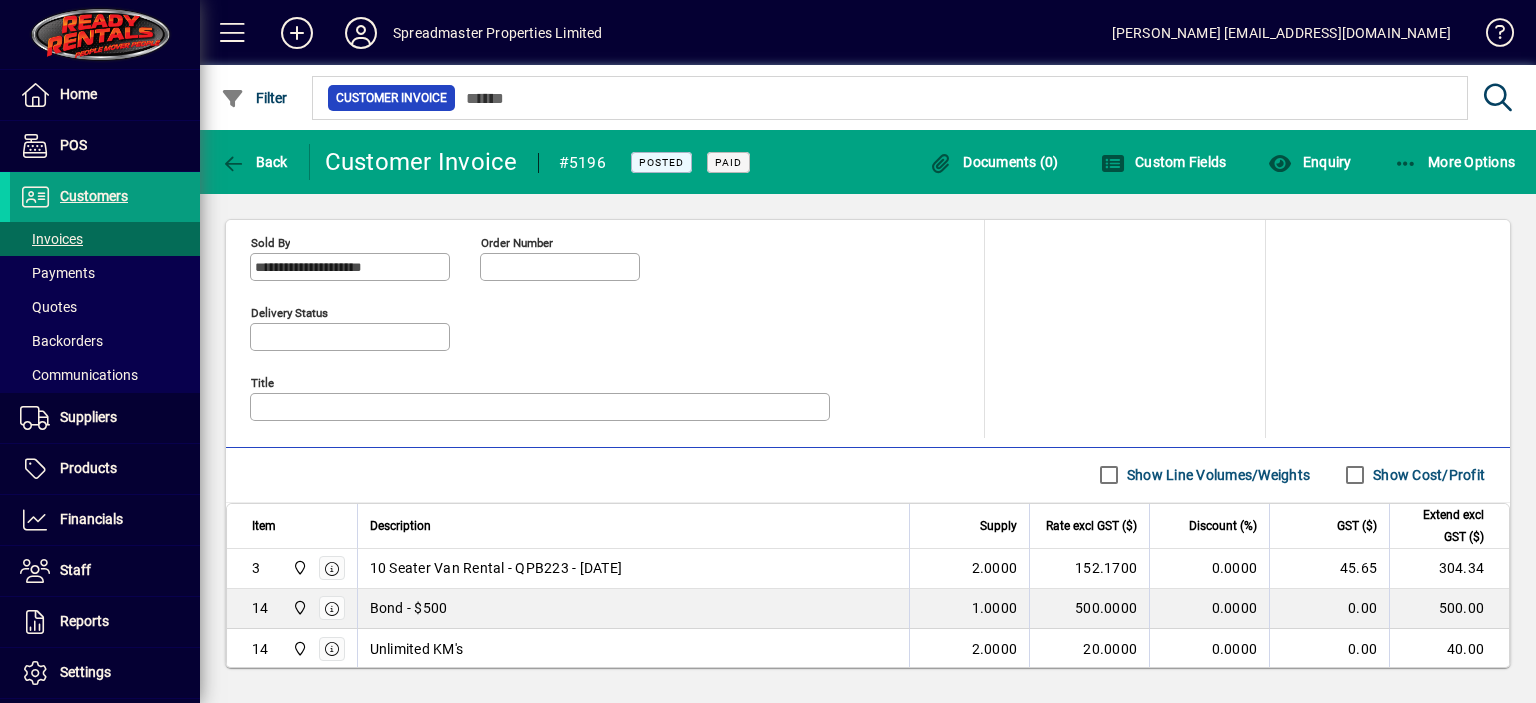scroll, scrollTop: 1010, scrollLeft: 0, axis: vertical 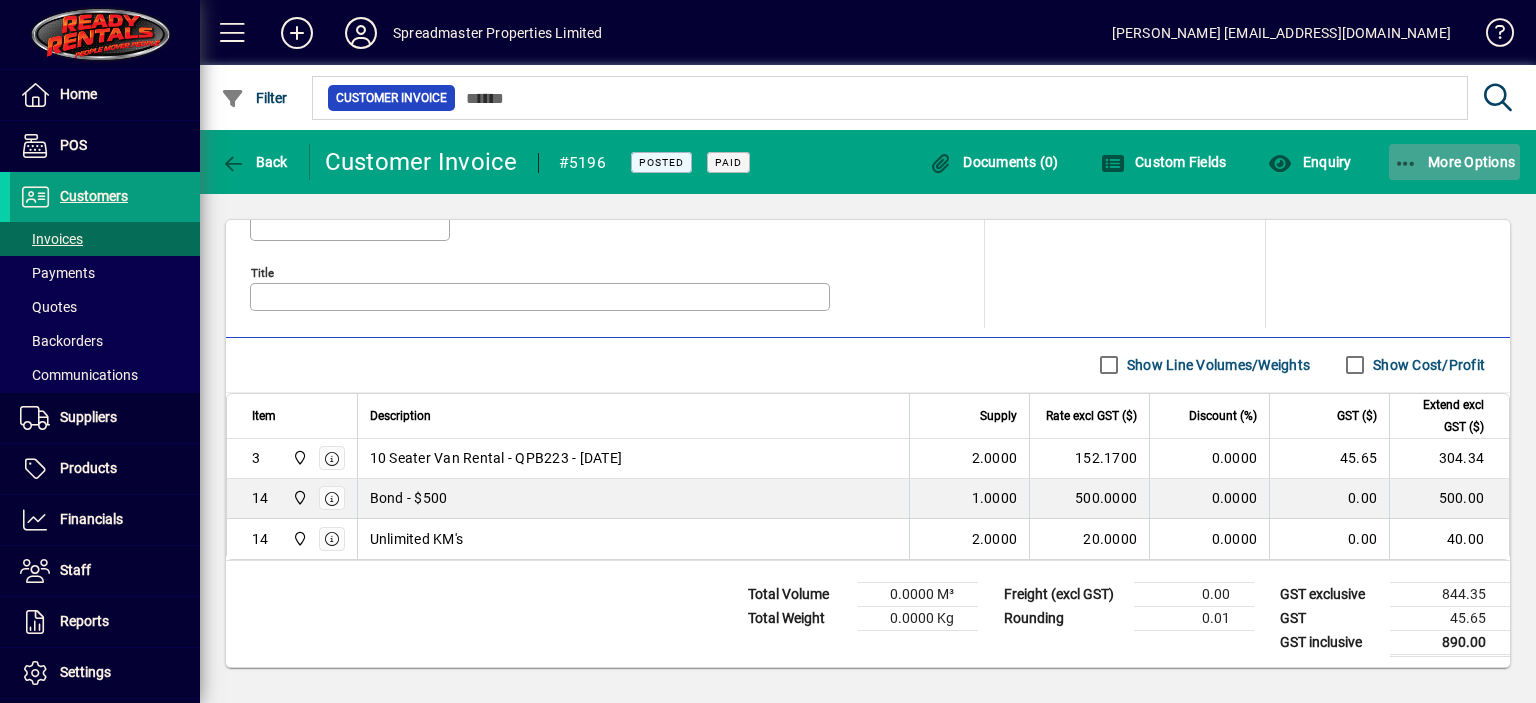 click on "More Options" 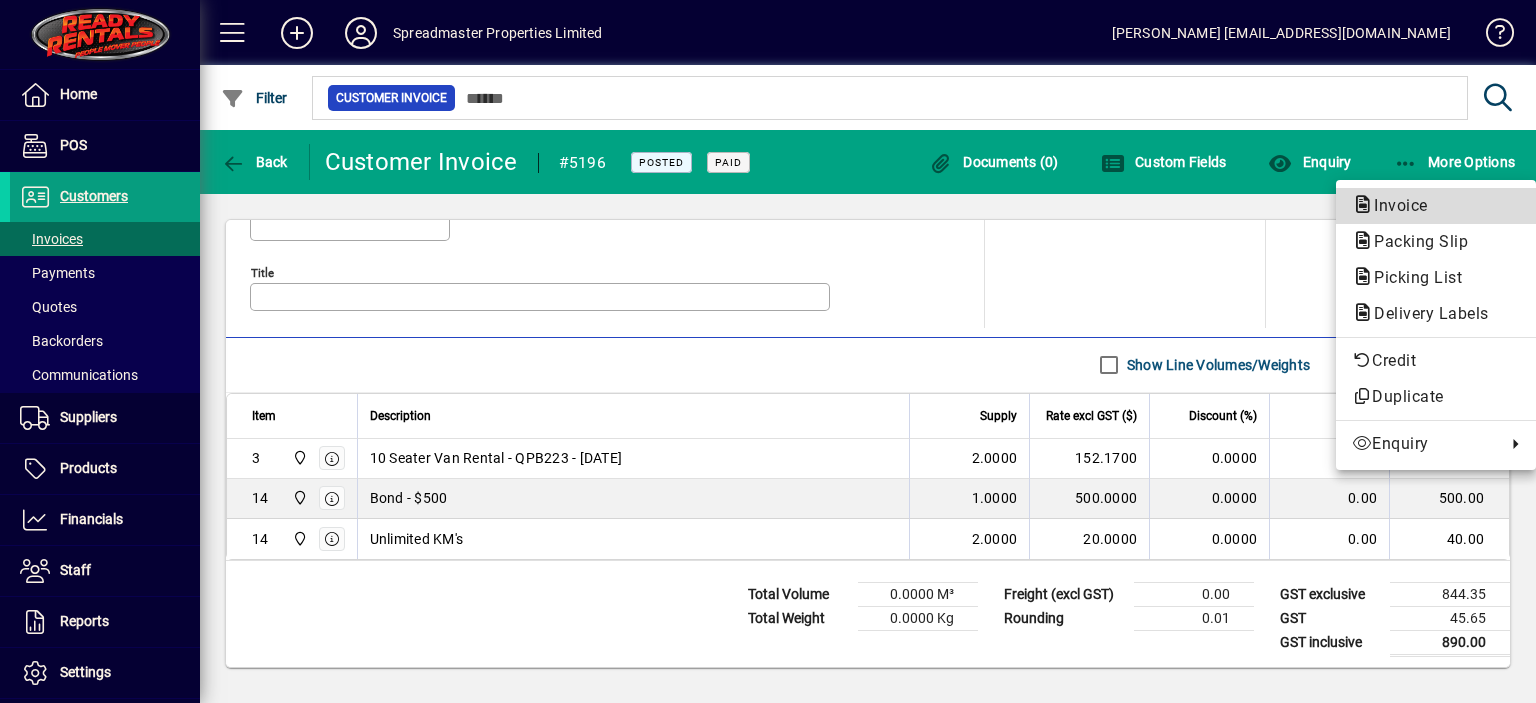 click on "Invoice" 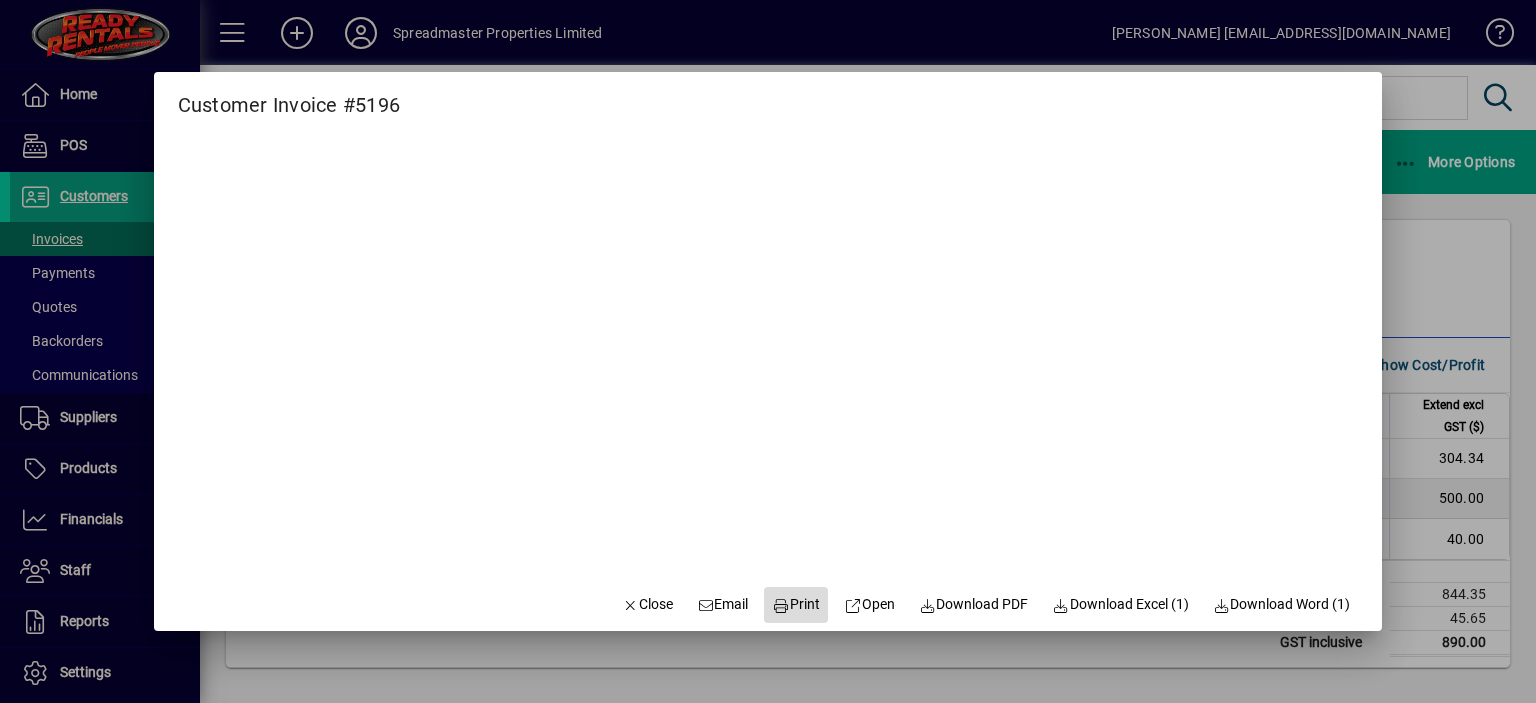 click on "Print" 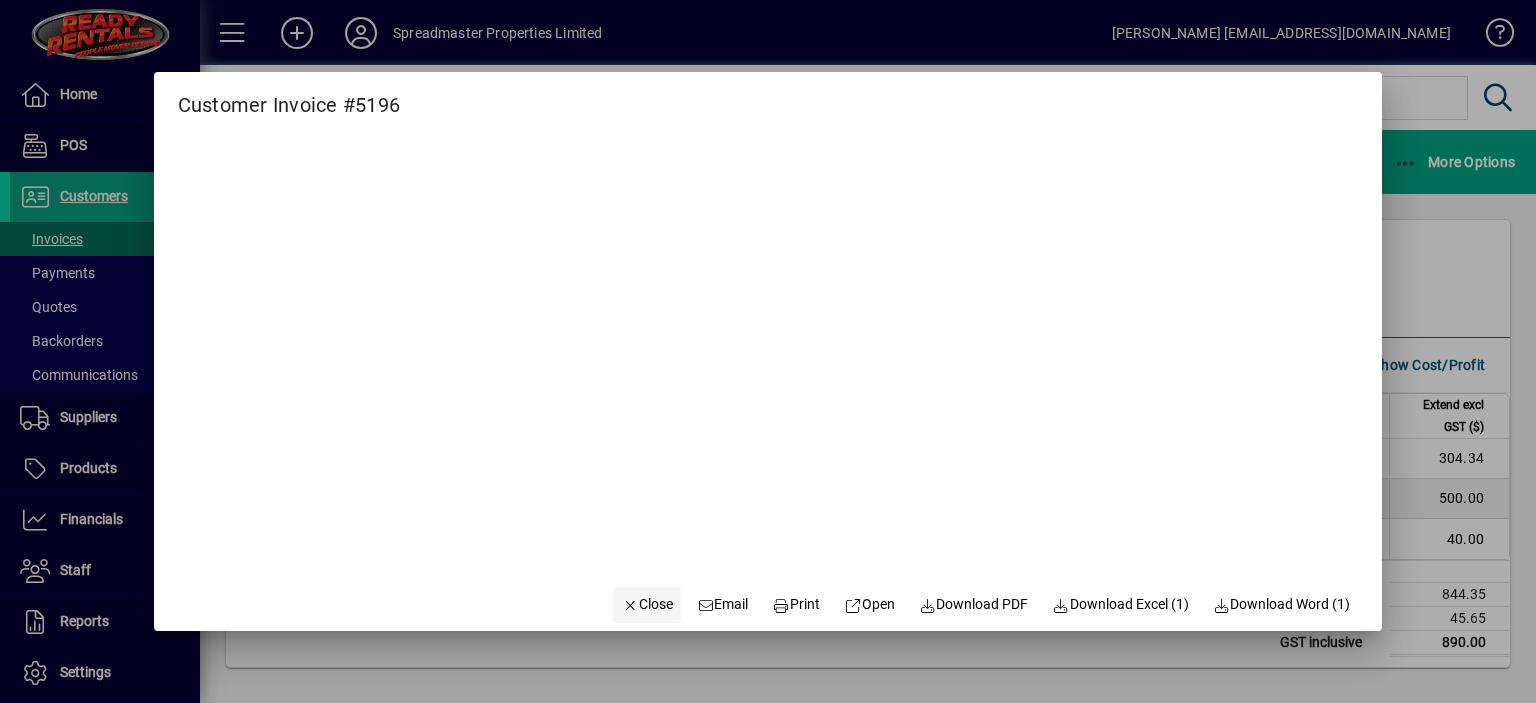 click on "Close" 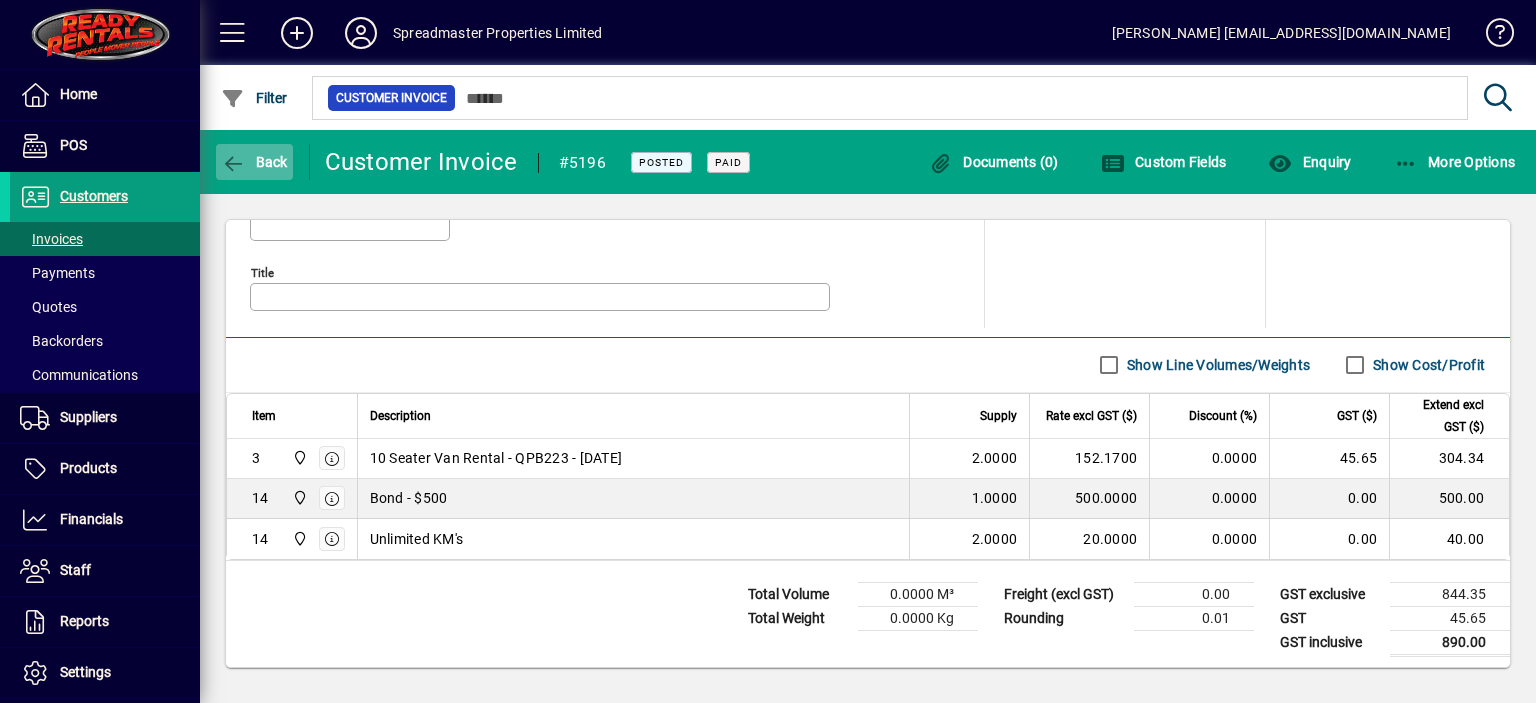 click on "Back" 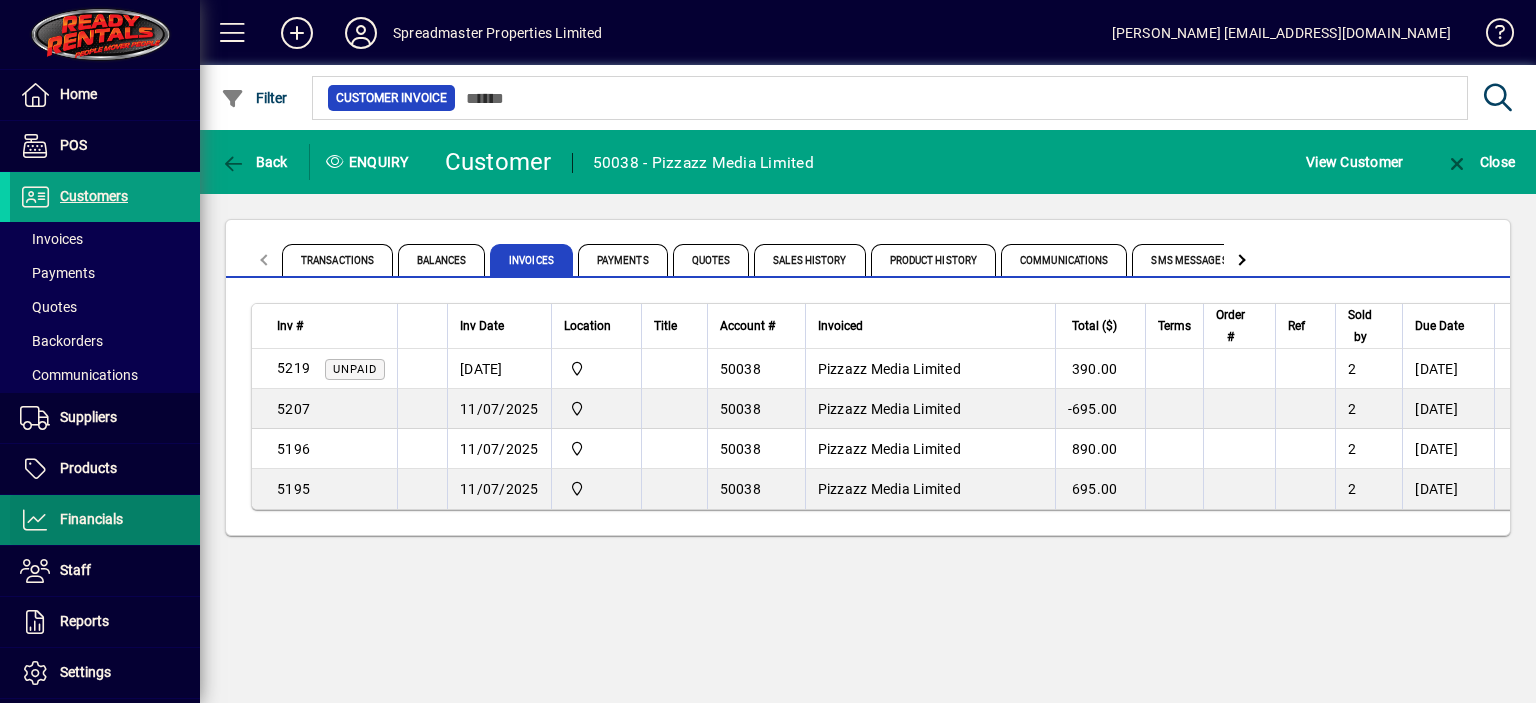click on "Financials" at bounding box center [91, 519] 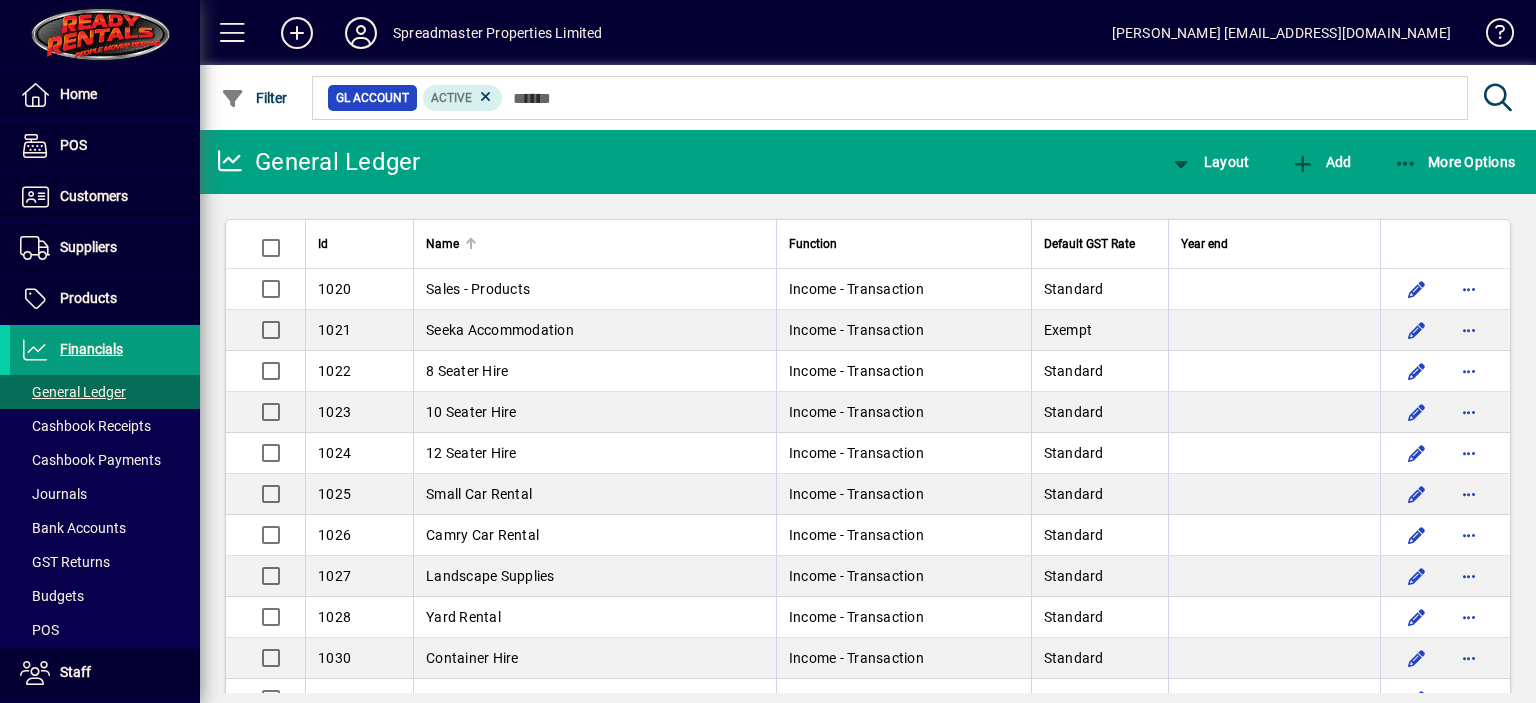 click at bounding box center [471, 239] 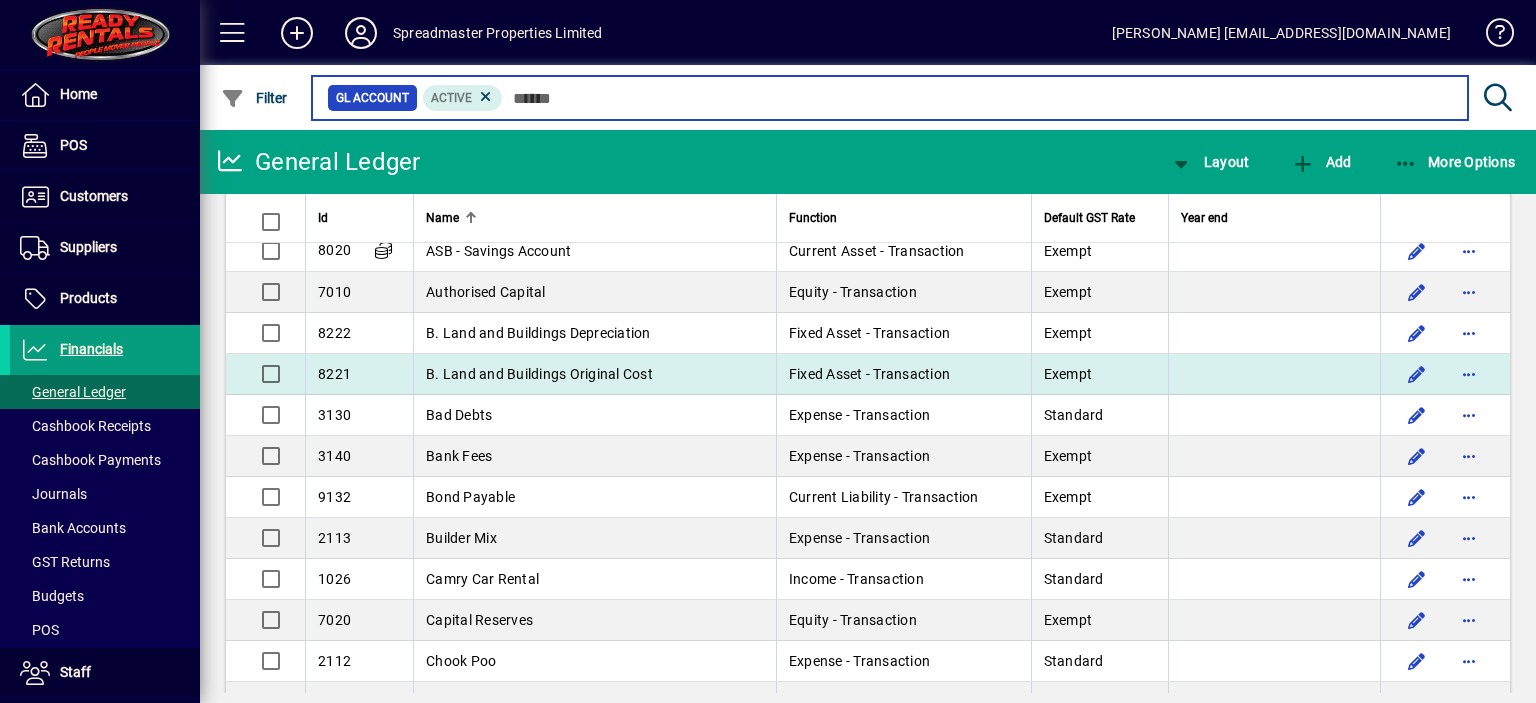 scroll, scrollTop: 500, scrollLeft: 0, axis: vertical 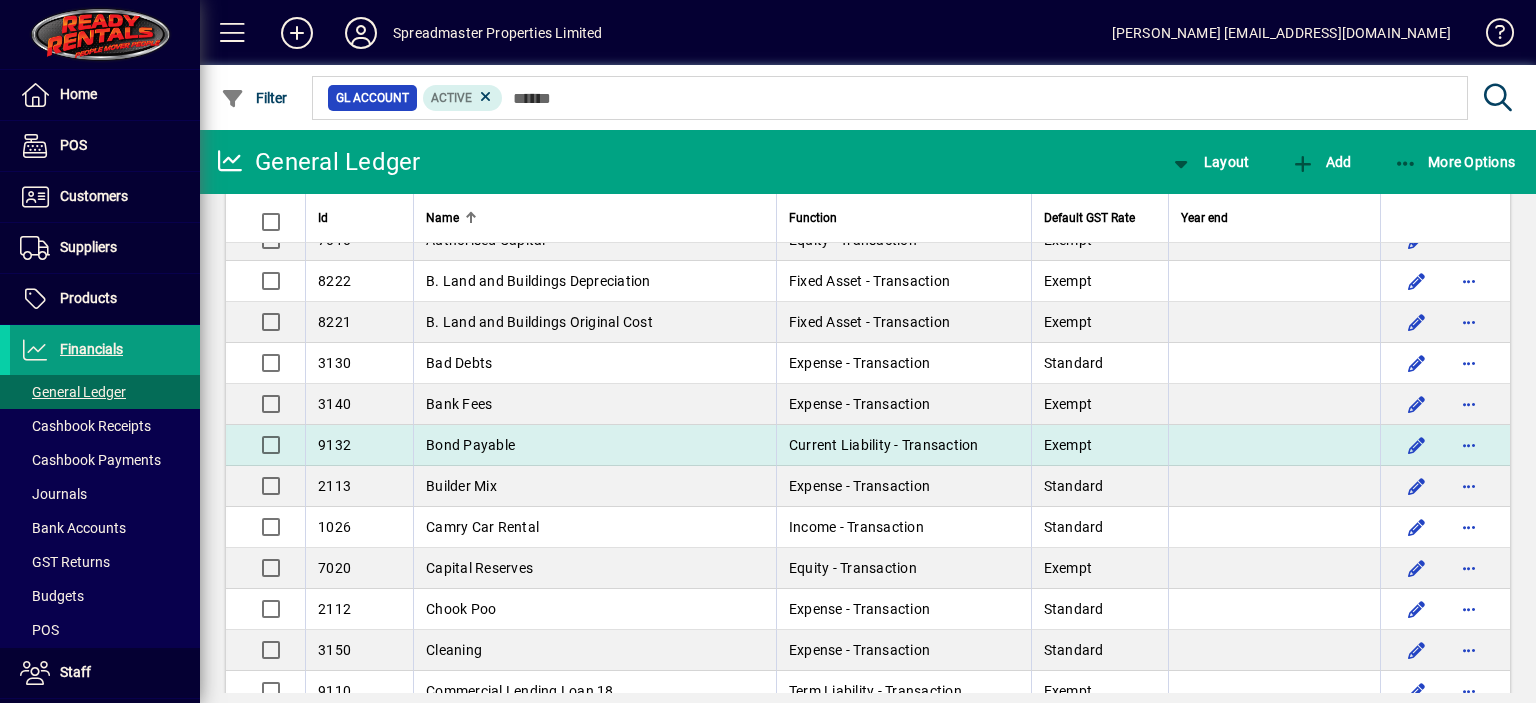 click on "Bond Payable" at bounding box center [470, 445] 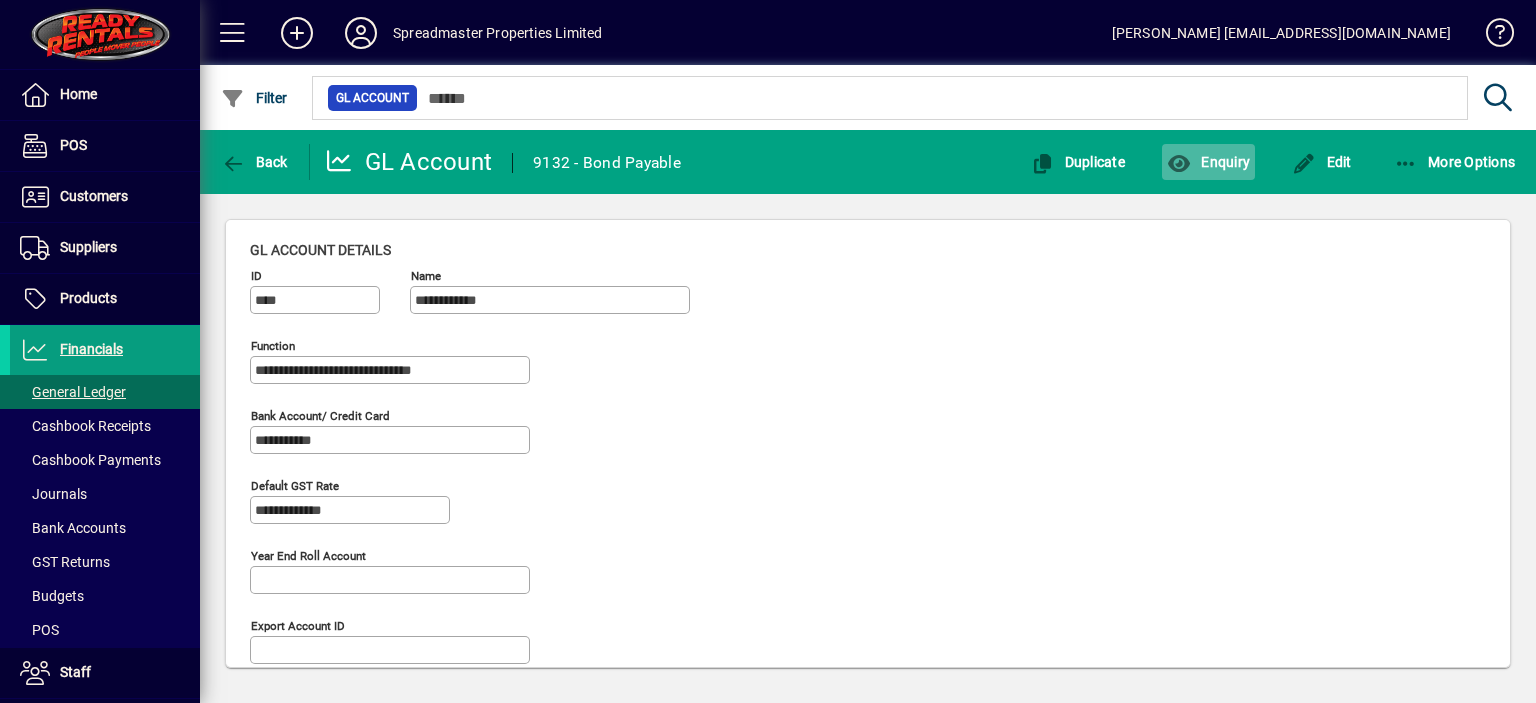 click on "Enquiry" 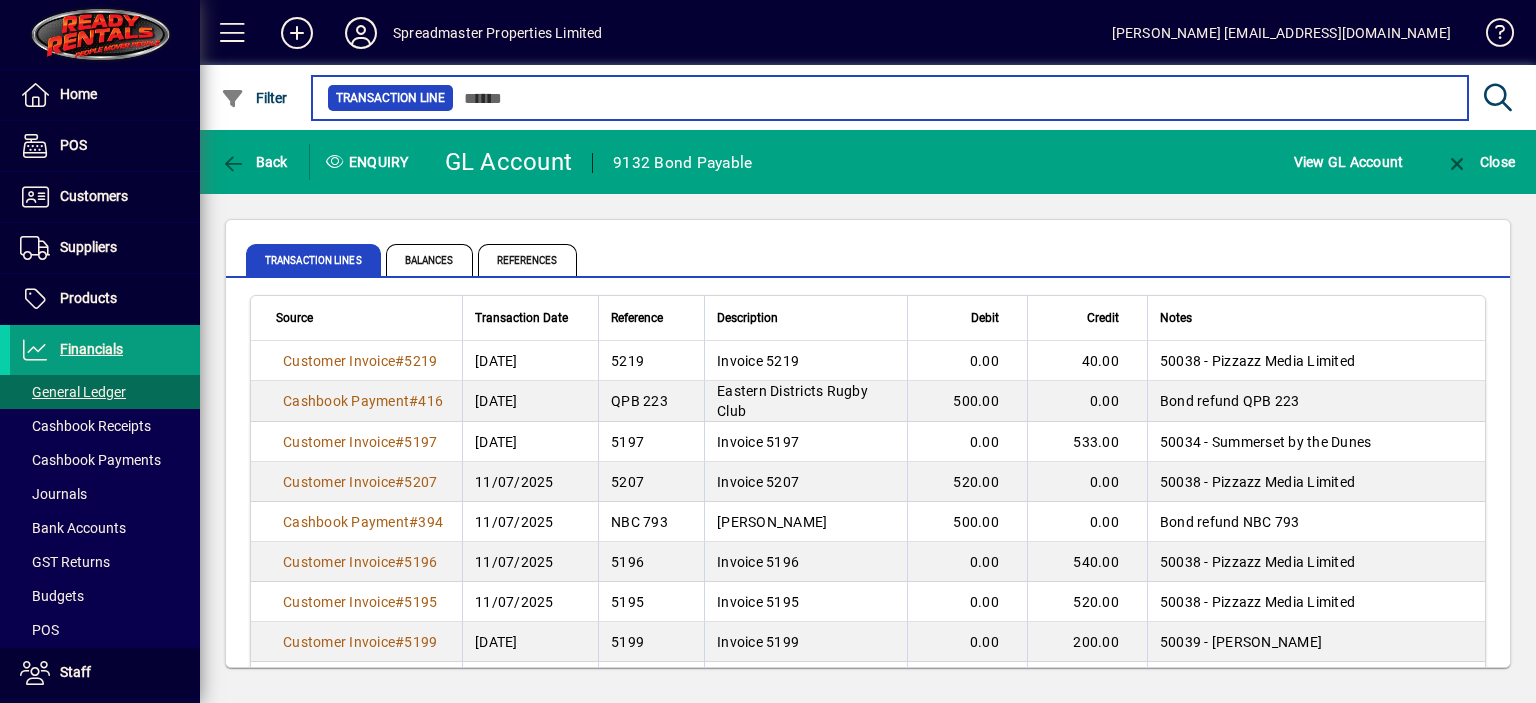 scroll, scrollTop: 0, scrollLeft: 0, axis: both 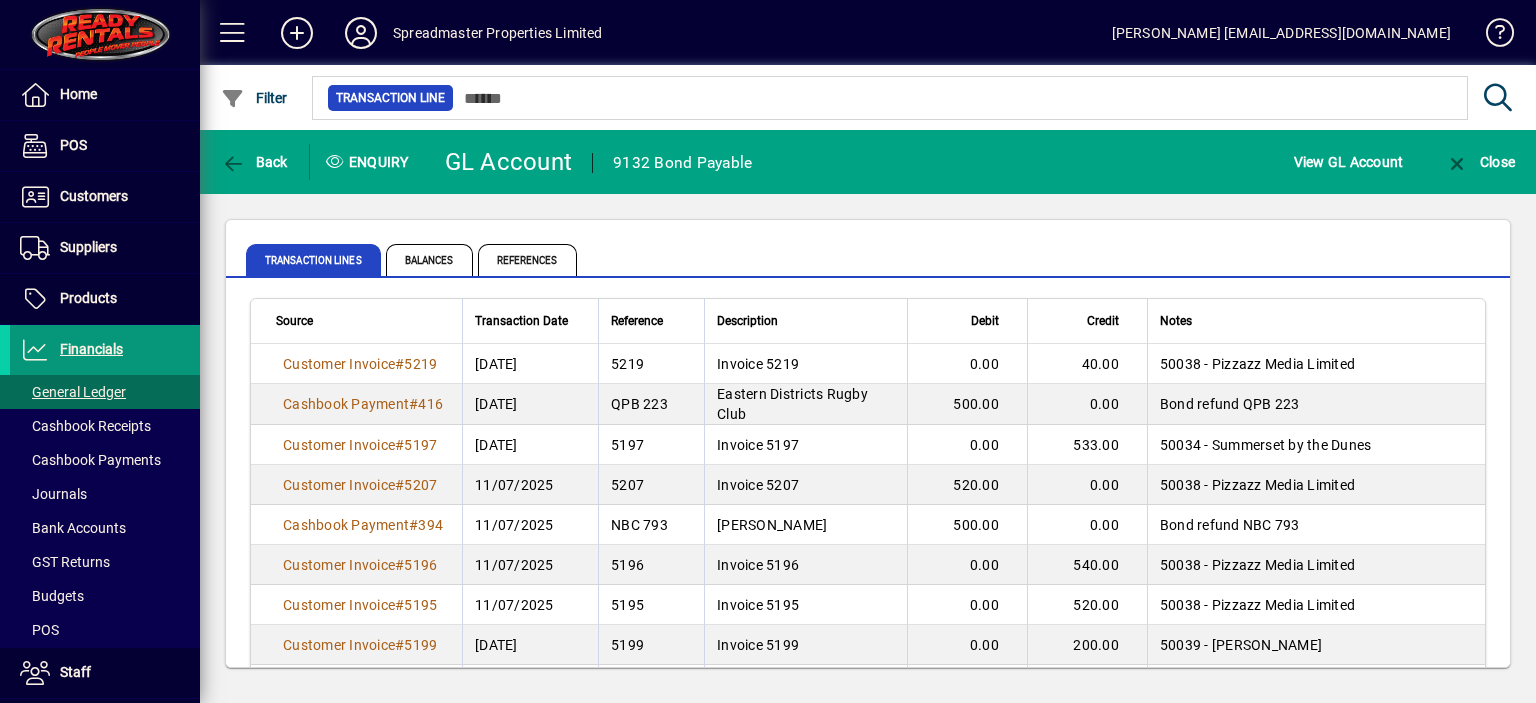 click on "Financials" at bounding box center (91, 349) 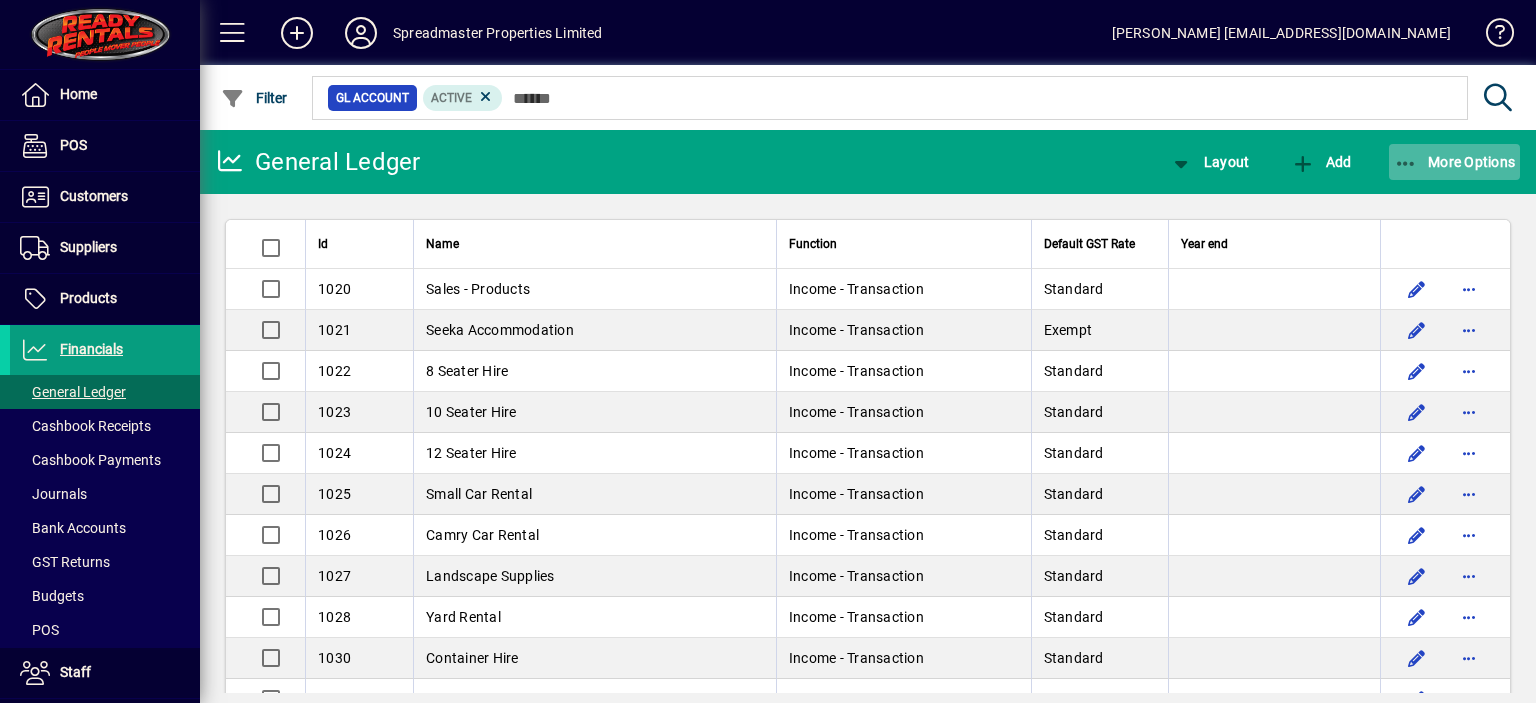 click on "More Options" 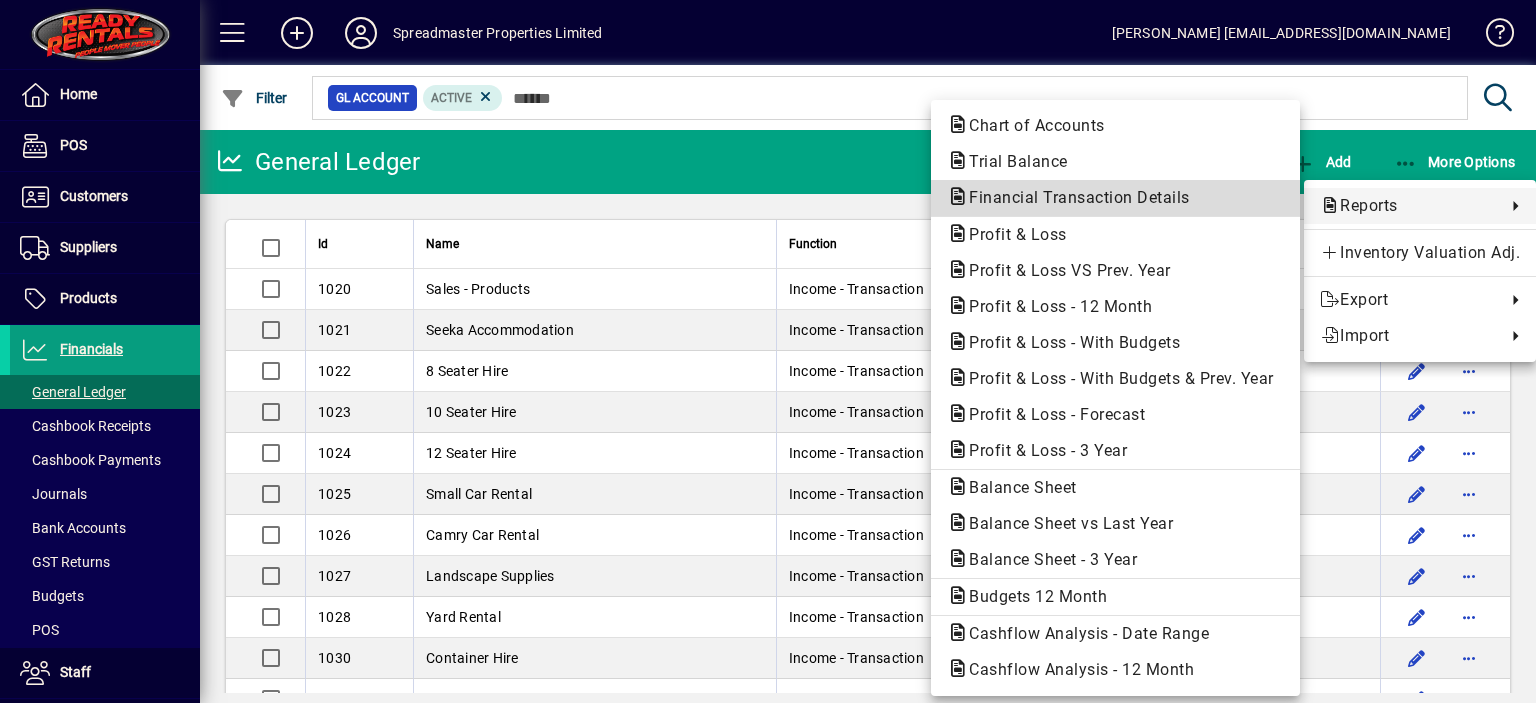 click on "Financial Transaction Details" at bounding box center [1073, 197] 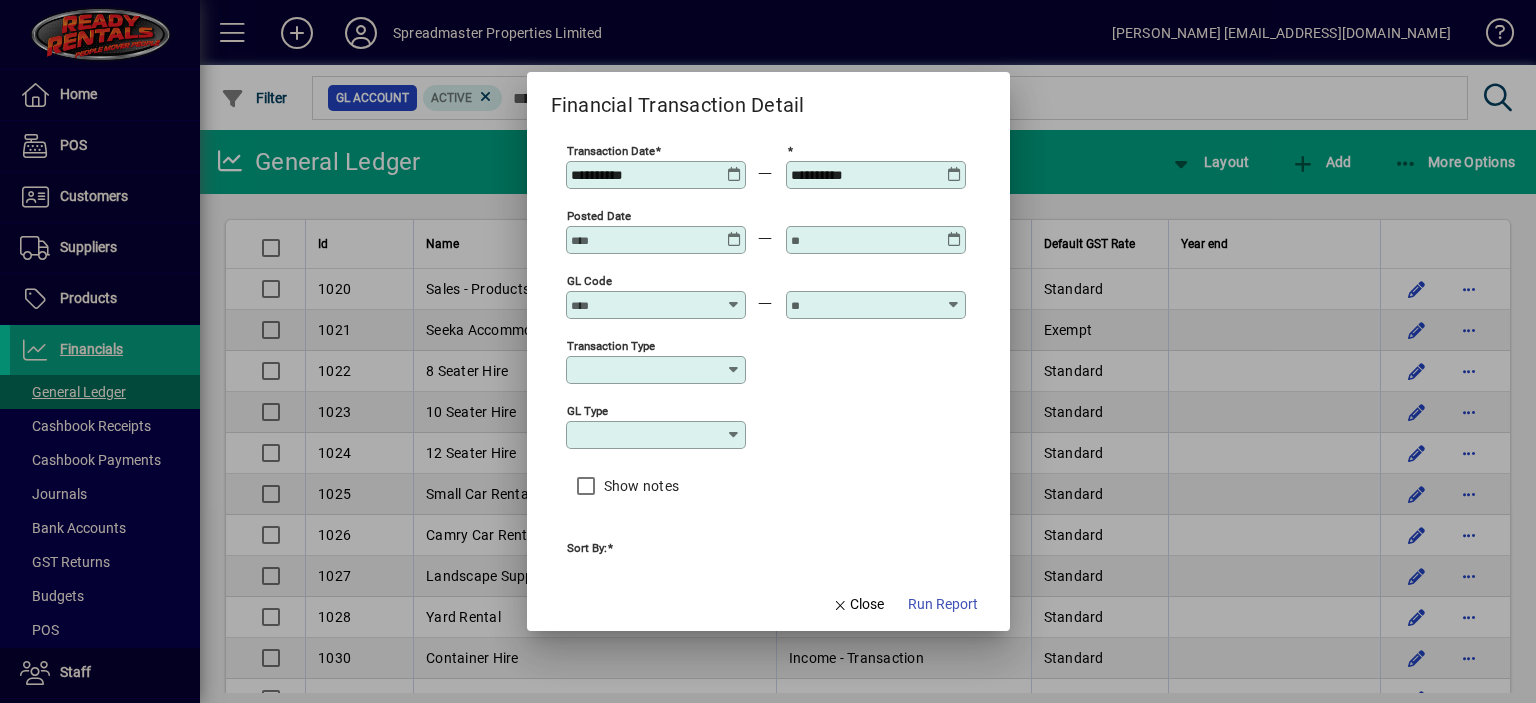 type on "****" 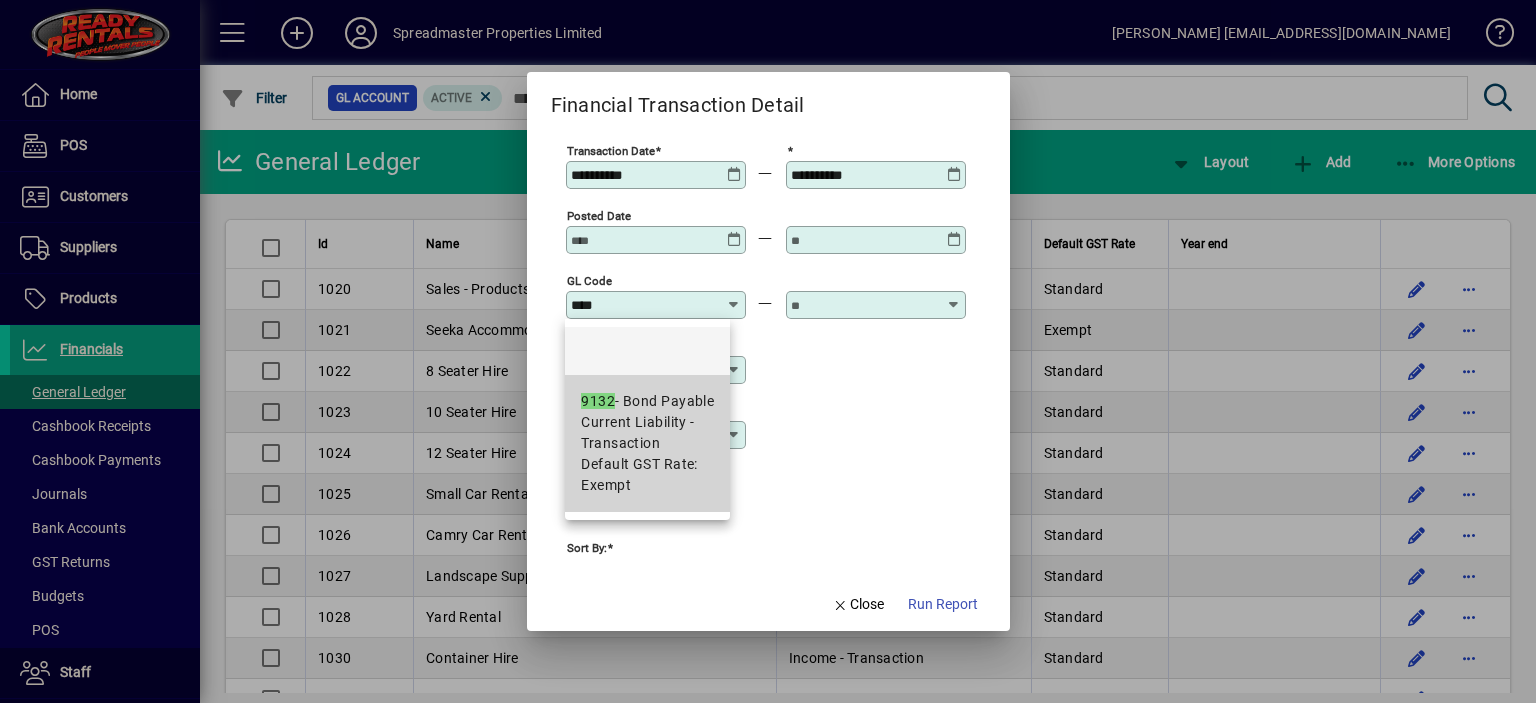 click on "9132  - Bond Payable" at bounding box center (647, 401) 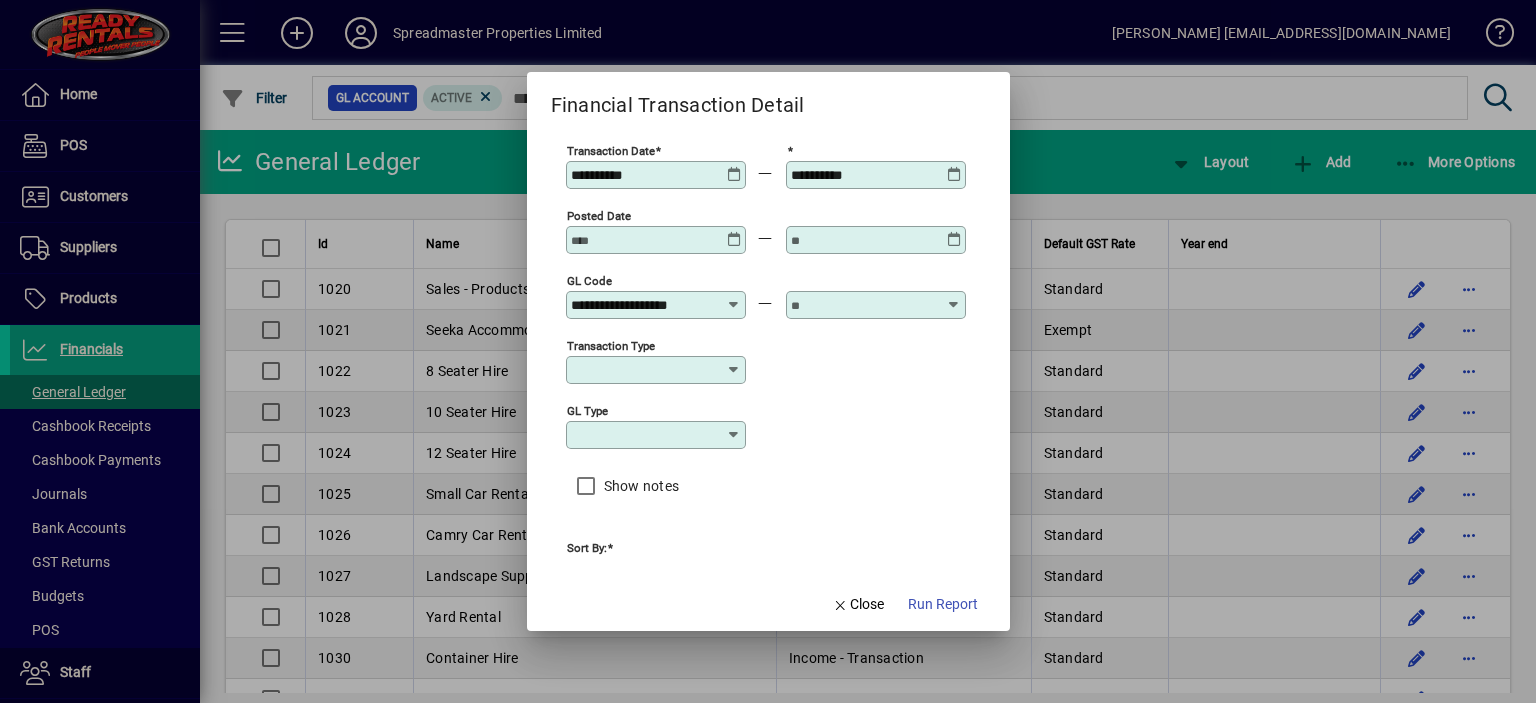 click at bounding box center [864, 305] 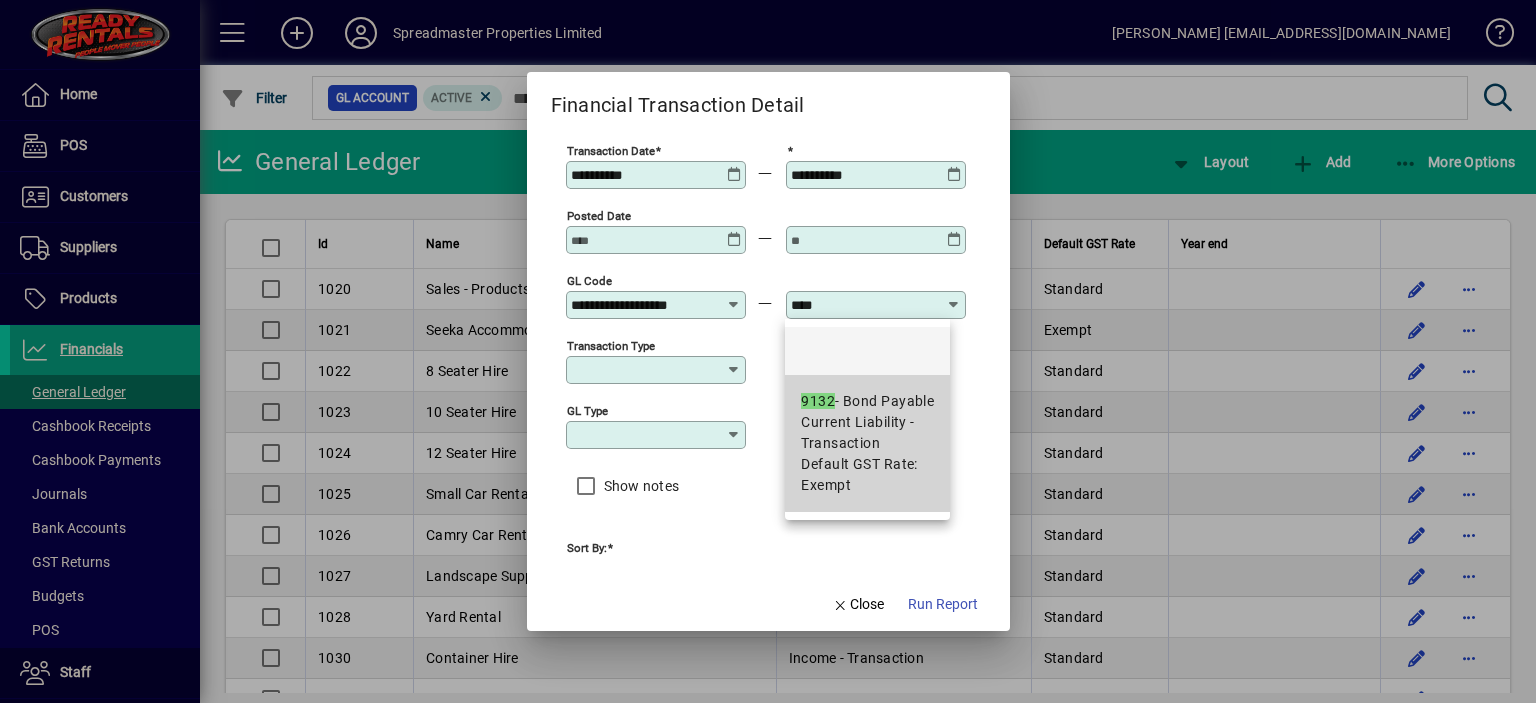 click on "9132  - Bond Payable" at bounding box center [867, 401] 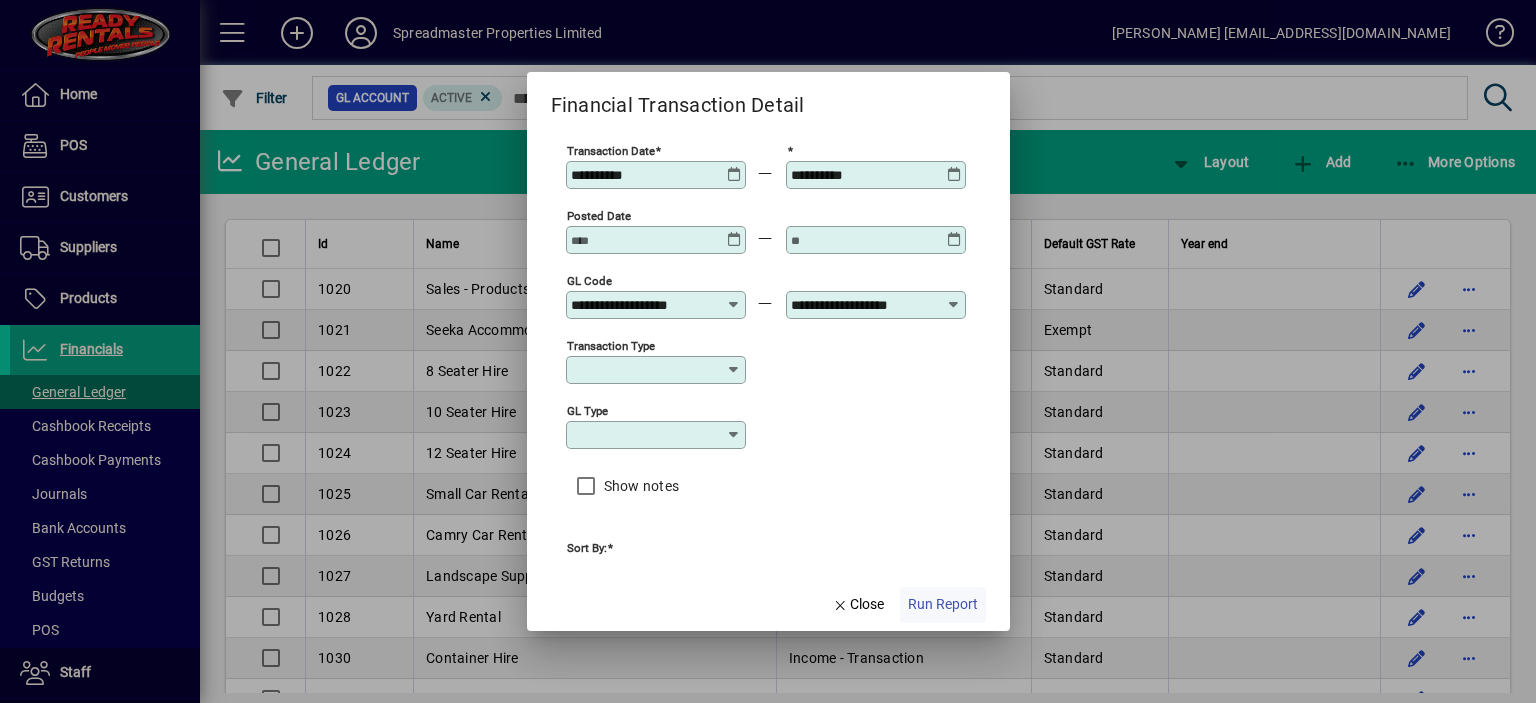click on "Run Report" 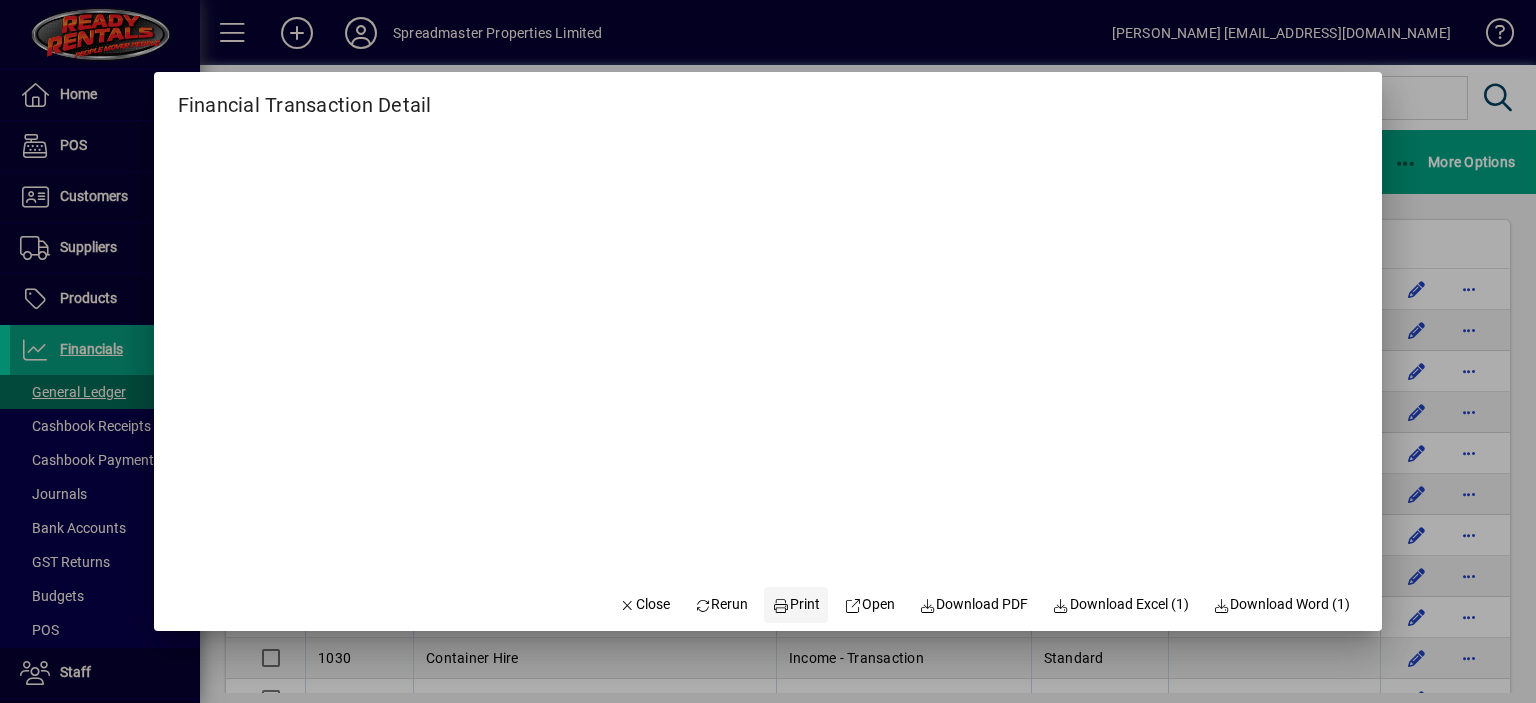 click on "Print" 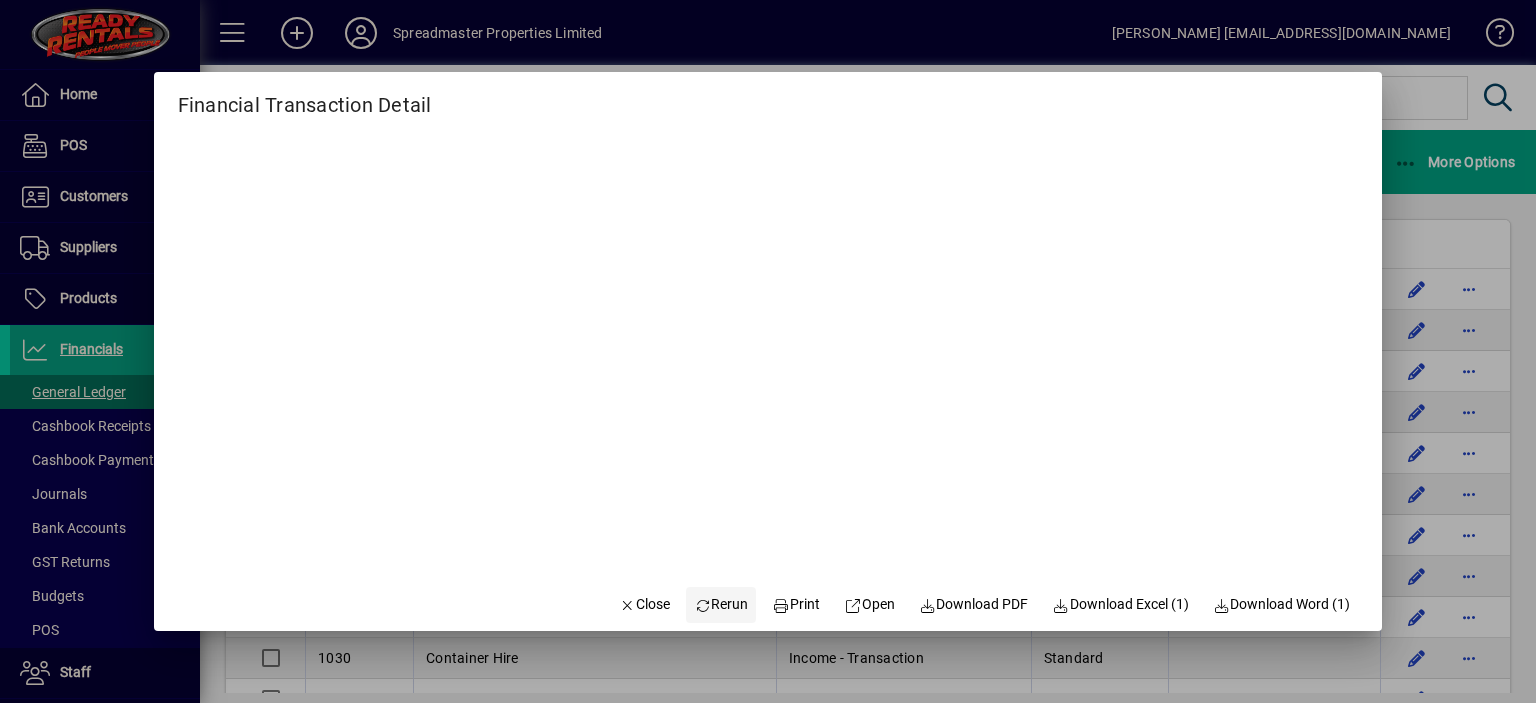 click on "Rerun" 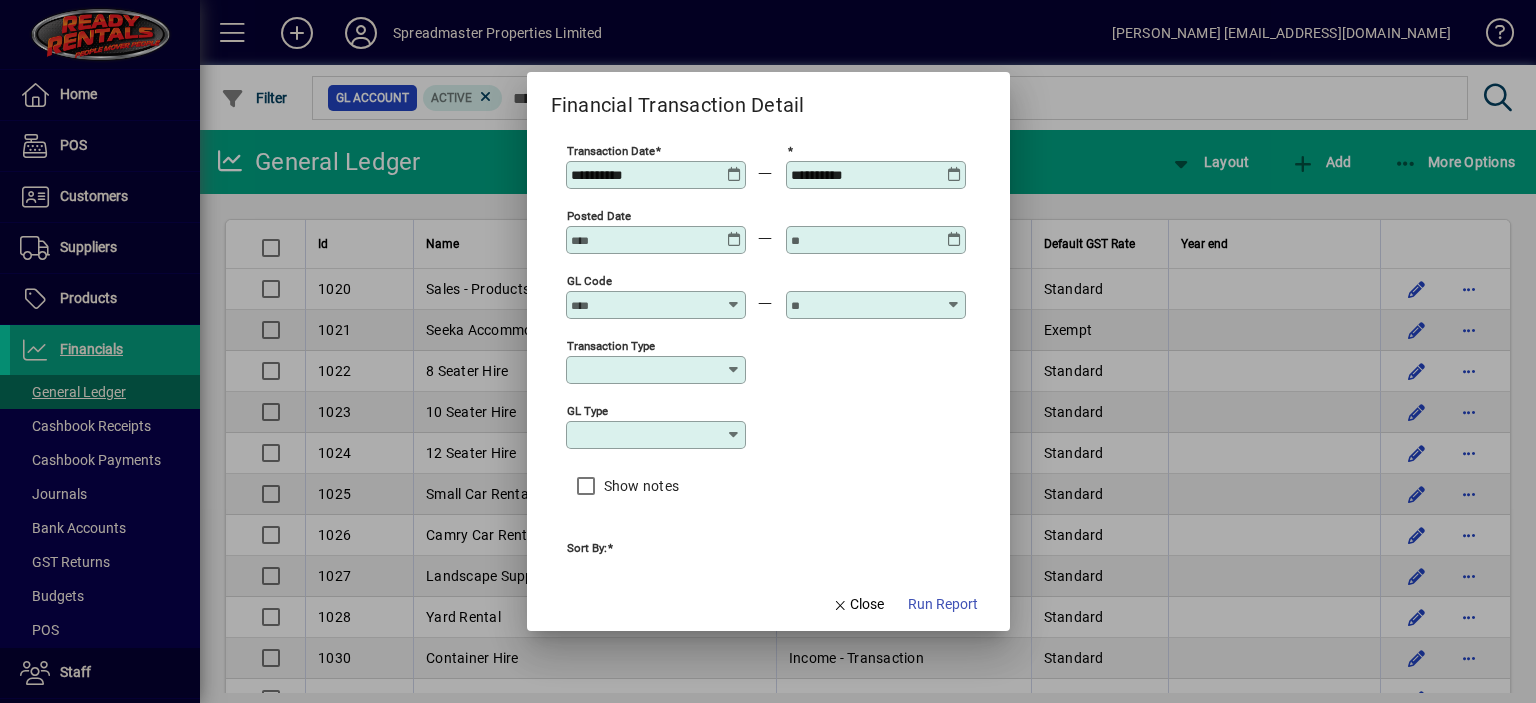 type on "**********" 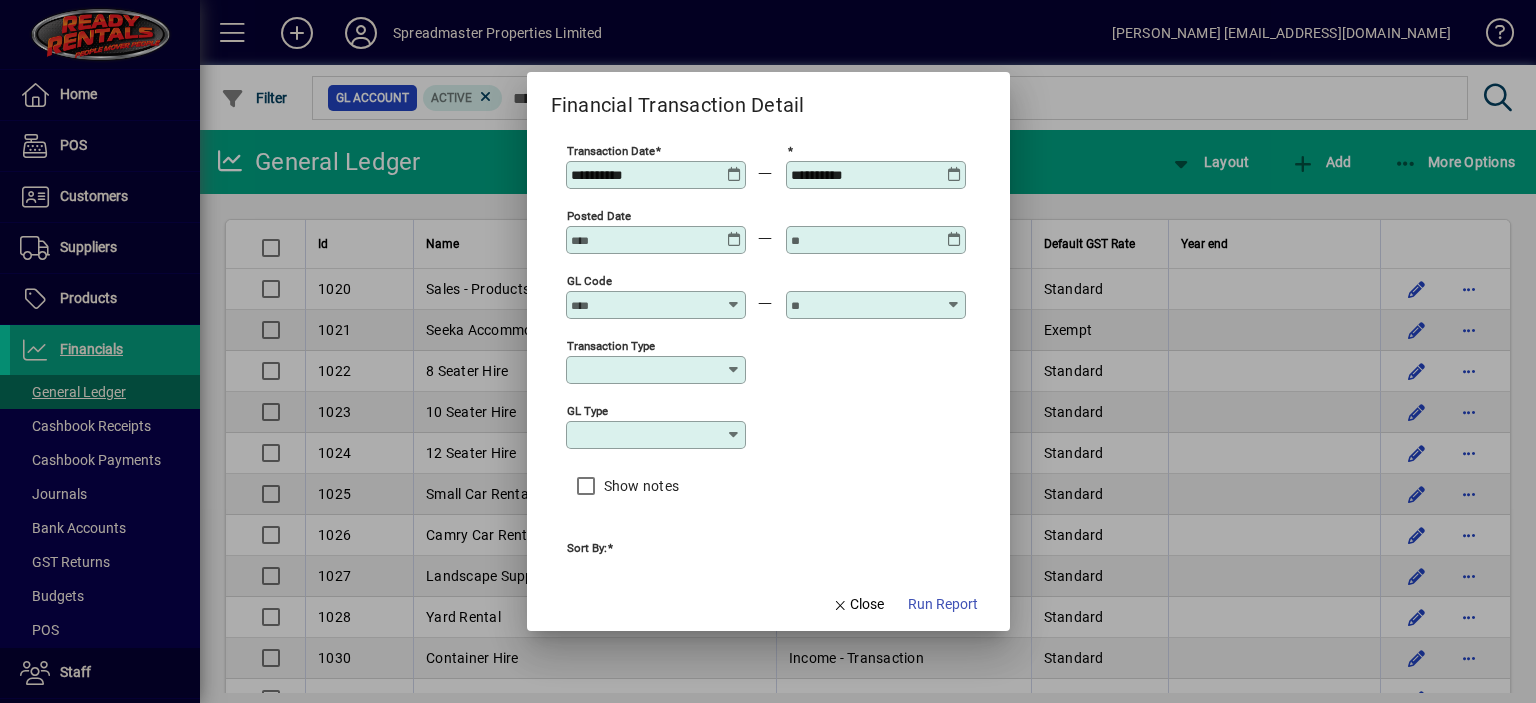 type on "****" 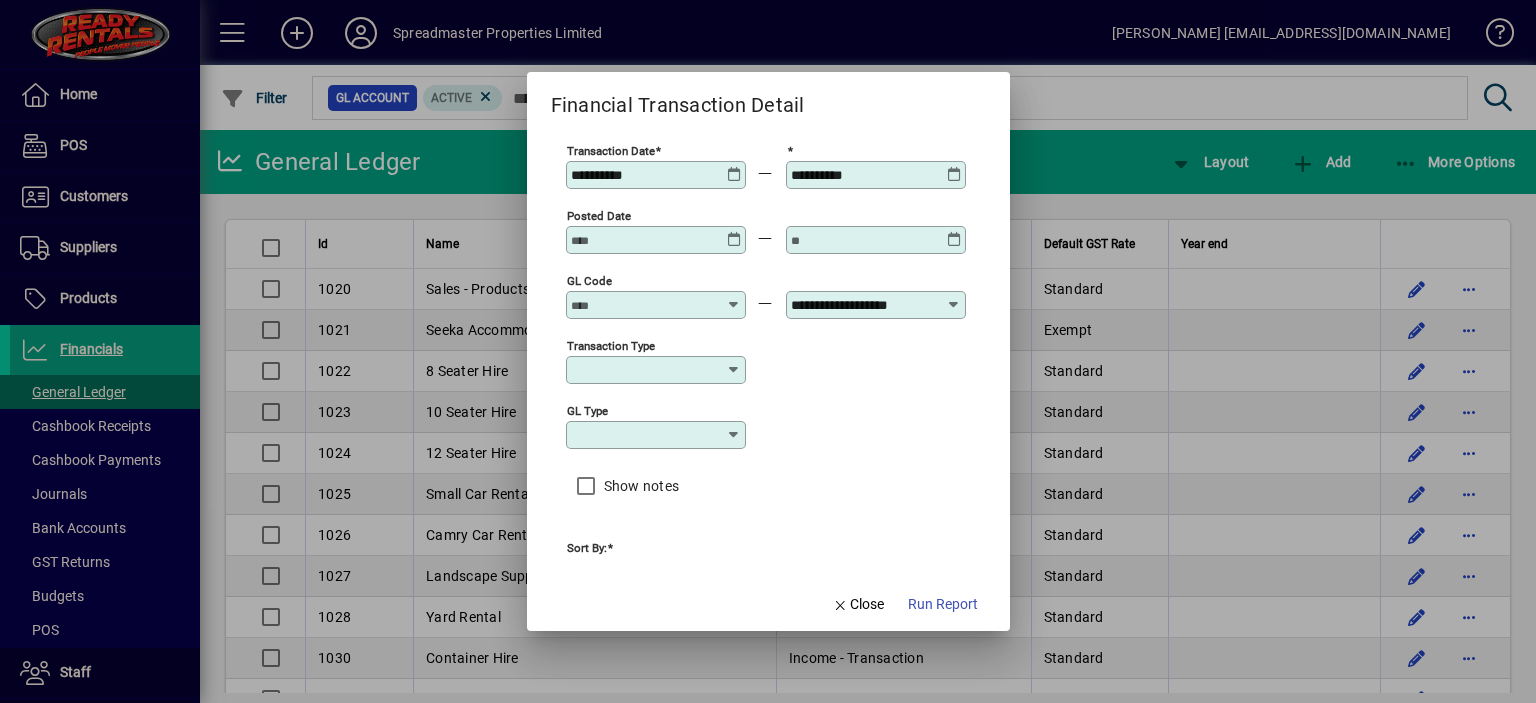 type on "**********" 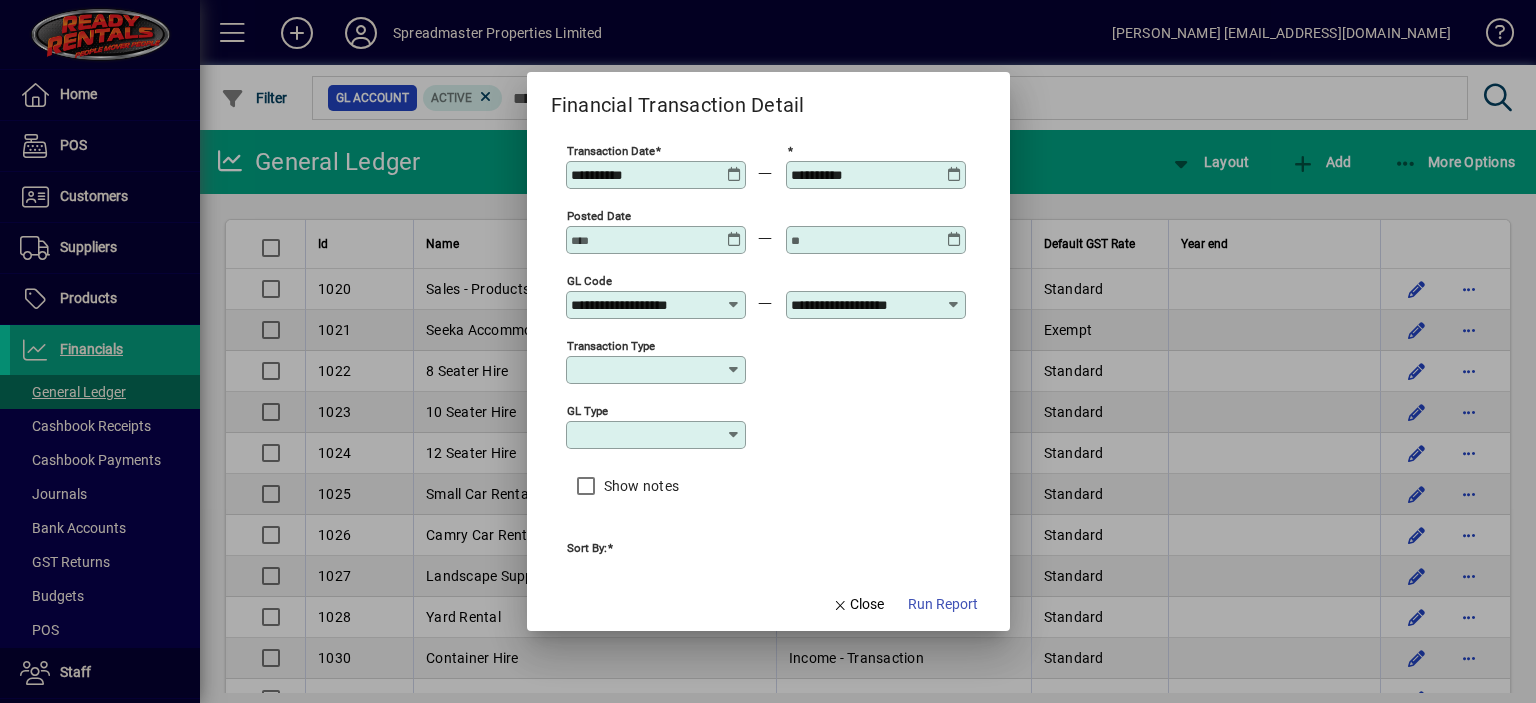click at bounding box center (734, 167) 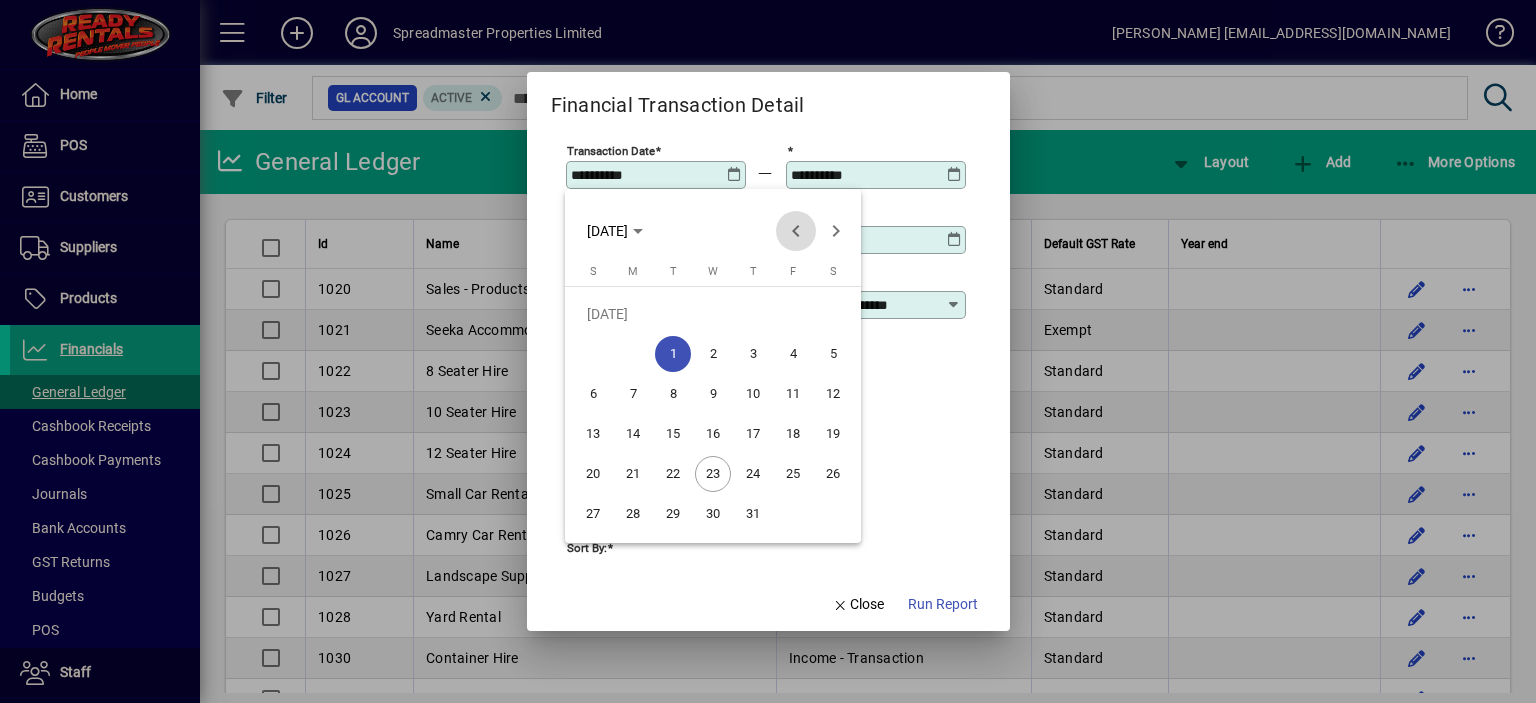 click at bounding box center [796, 231] 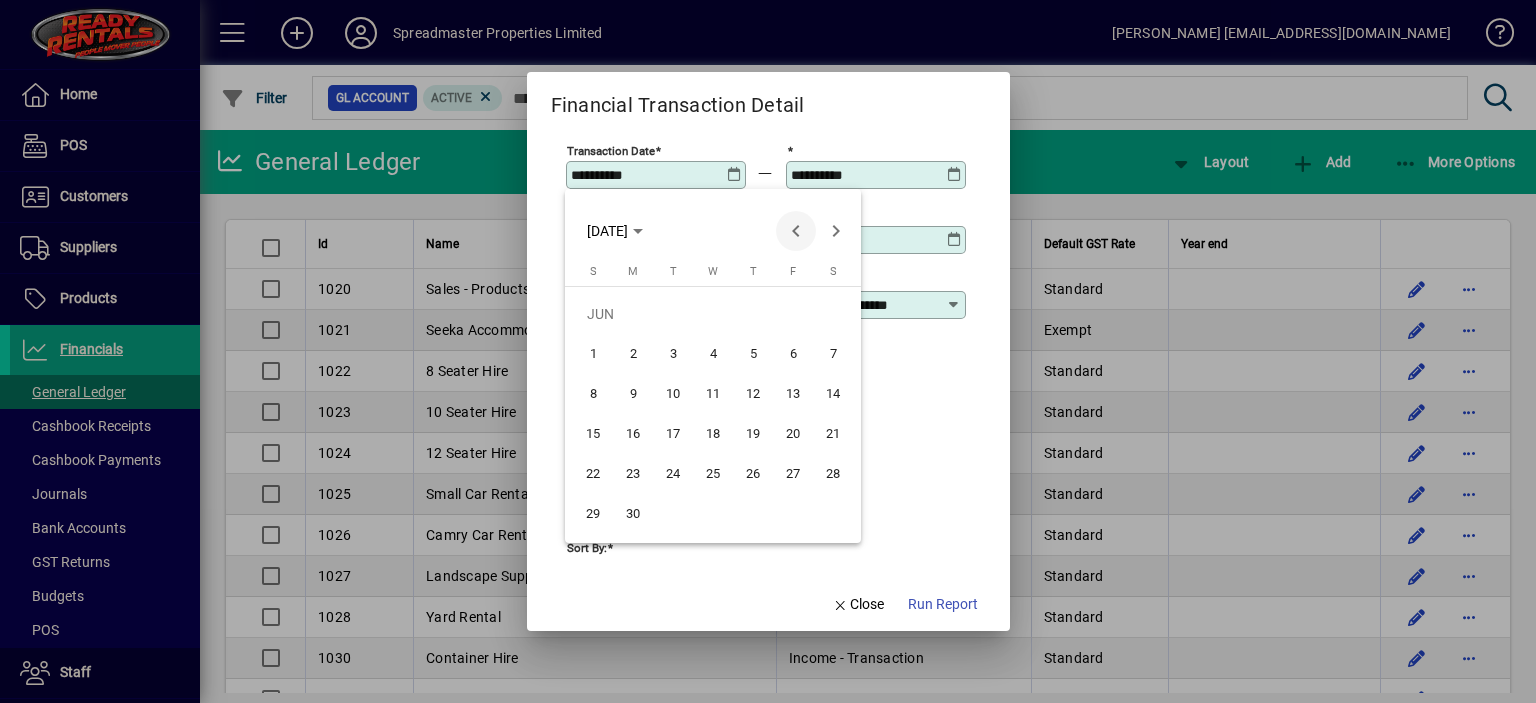 click at bounding box center (796, 231) 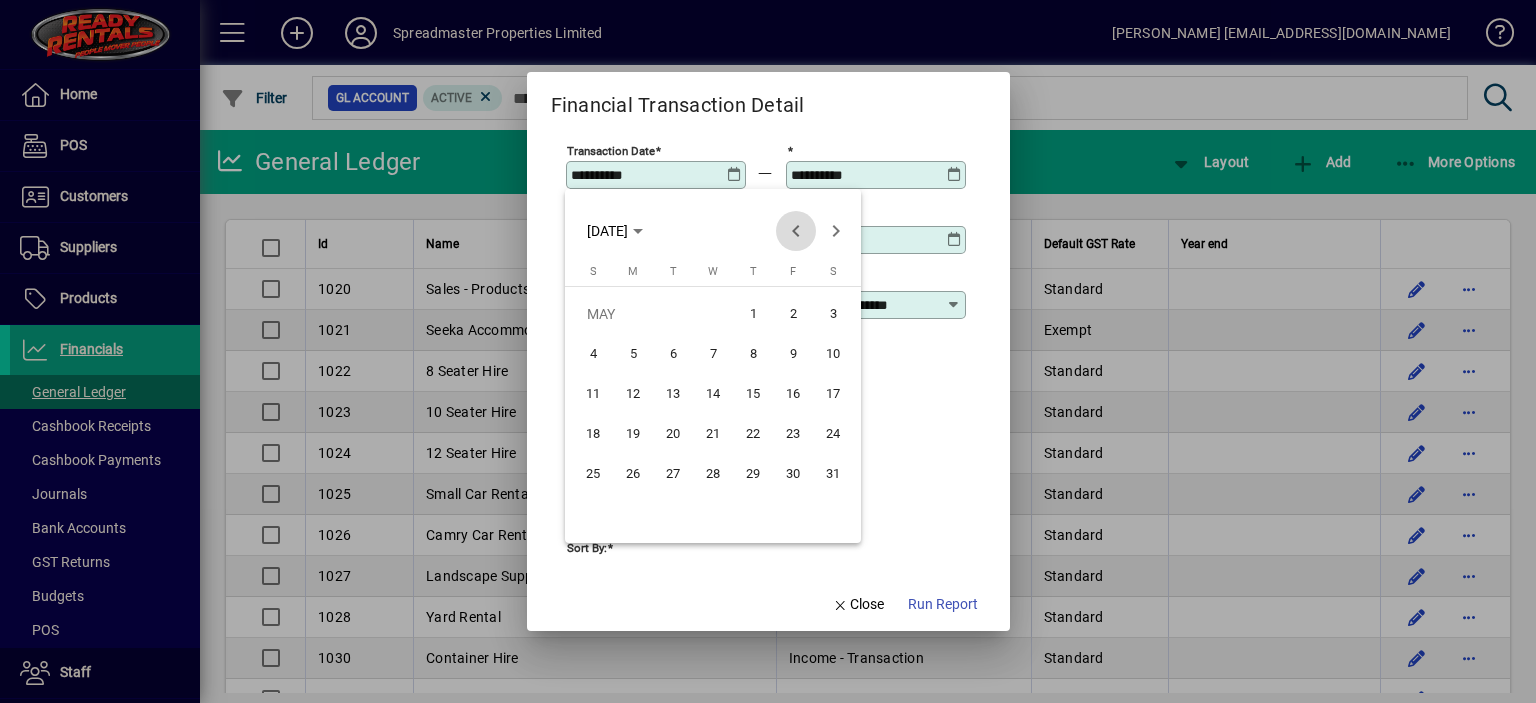 click at bounding box center [796, 231] 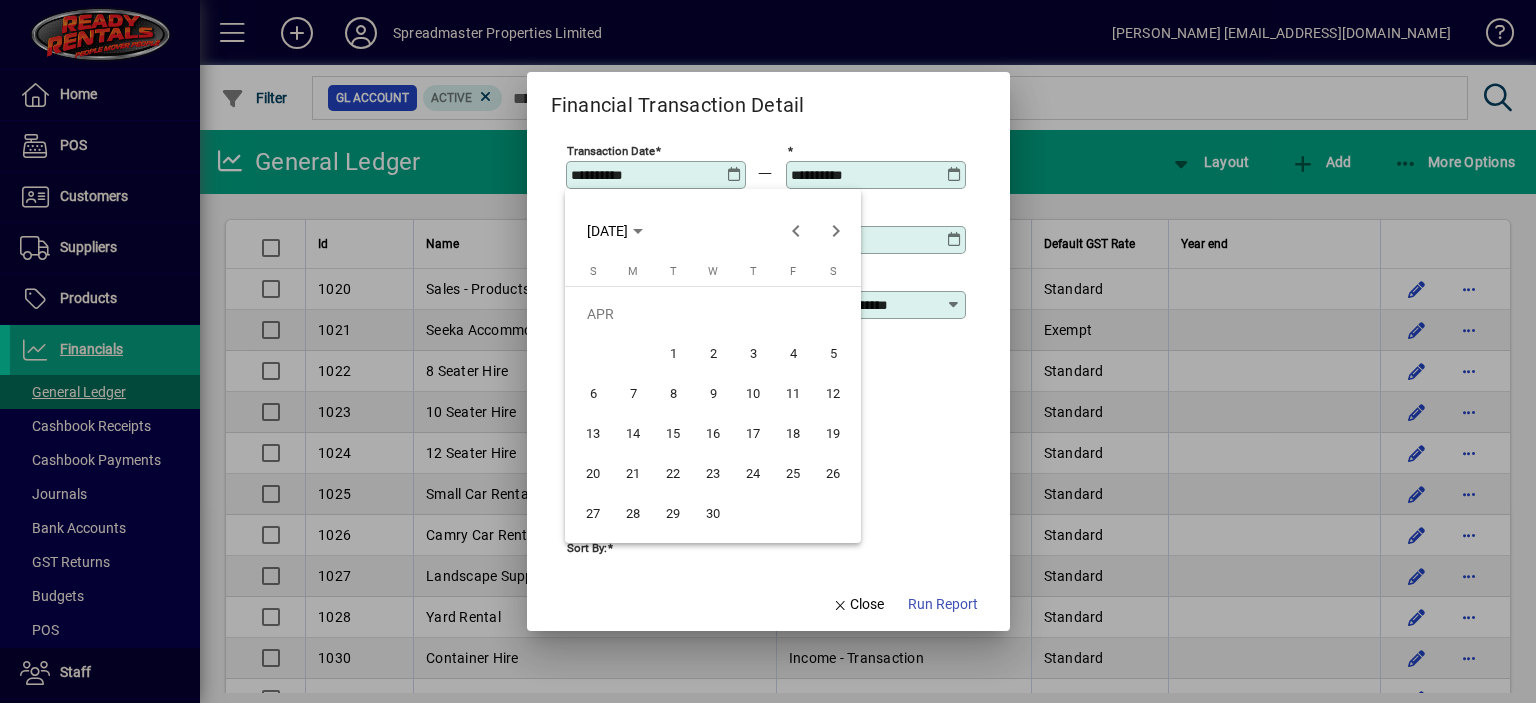click on "1" at bounding box center [673, 354] 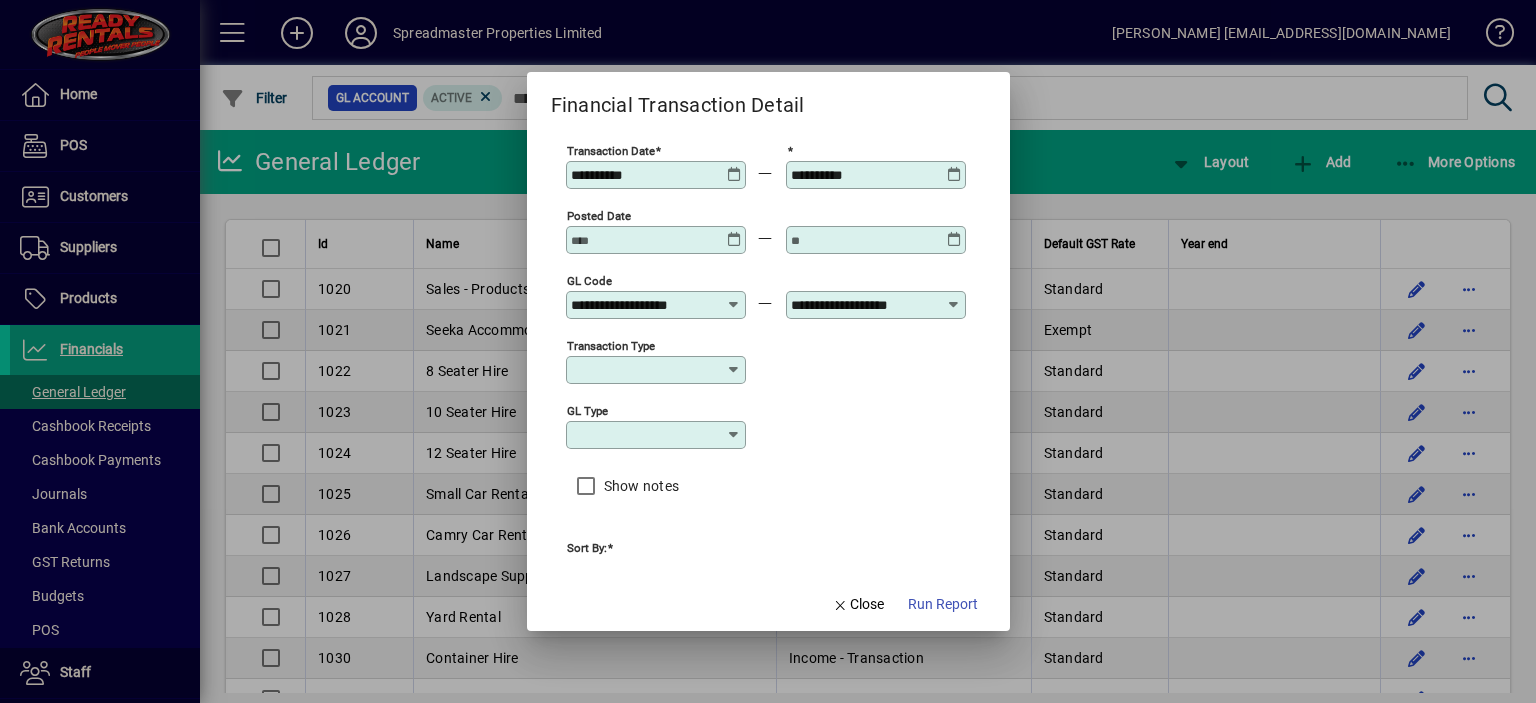 click at bounding box center [954, 167] 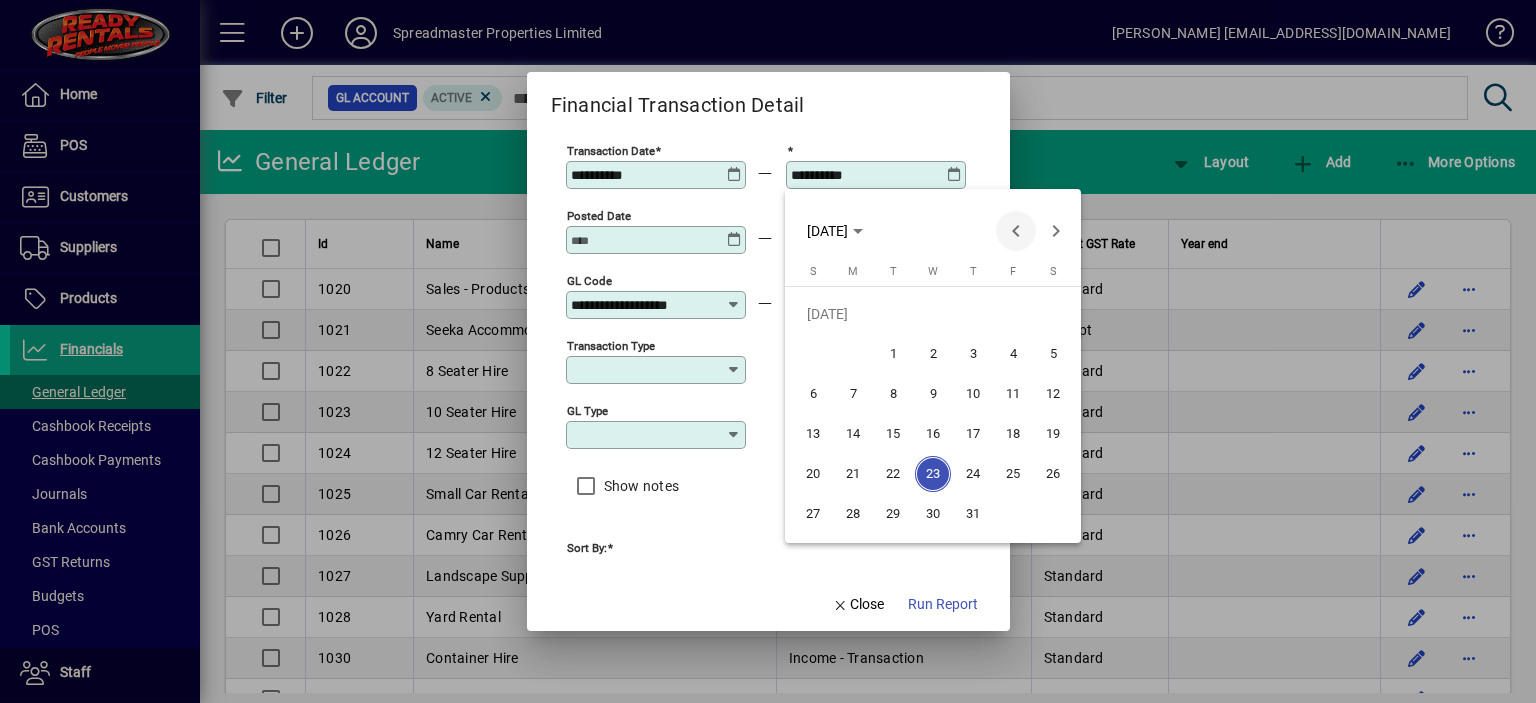 click at bounding box center [1016, 231] 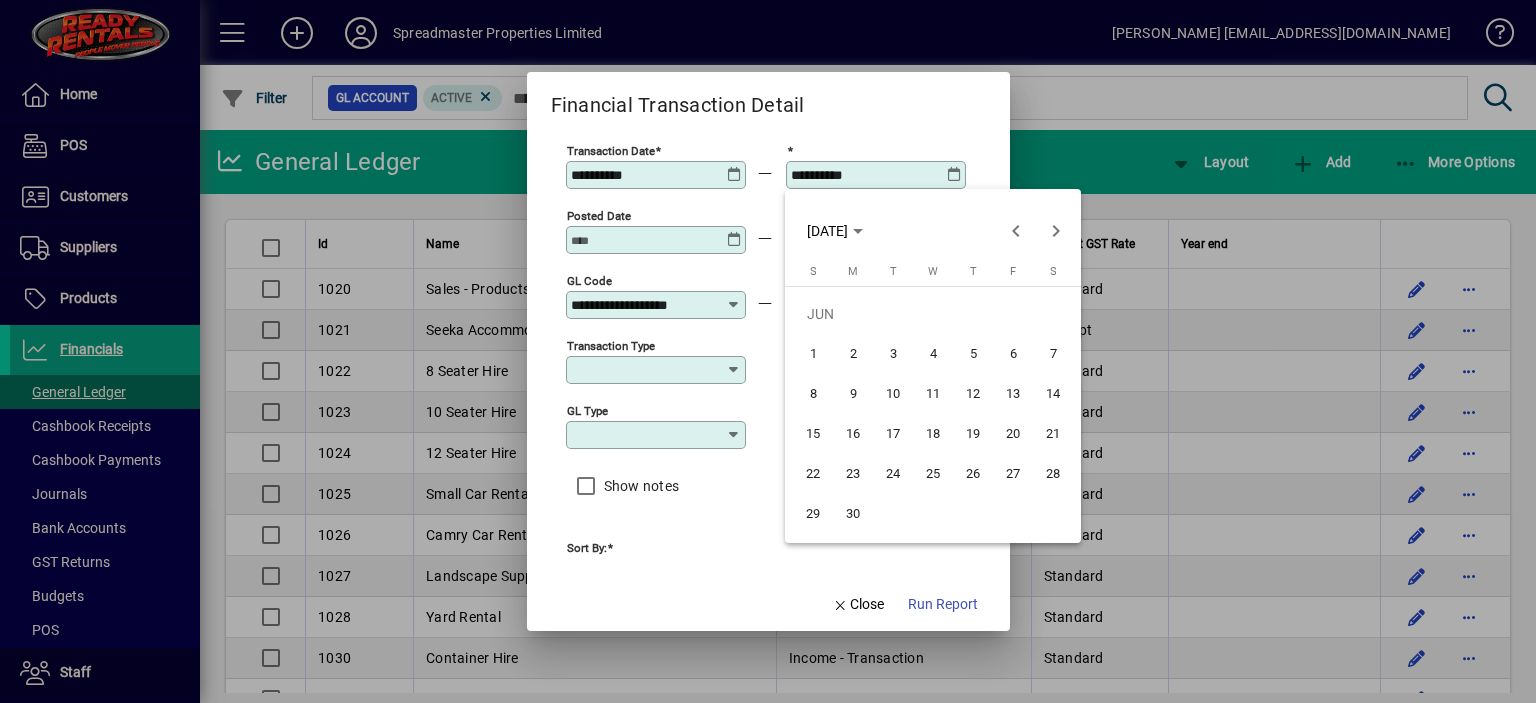 click on "30" at bounding box center (853, 514) 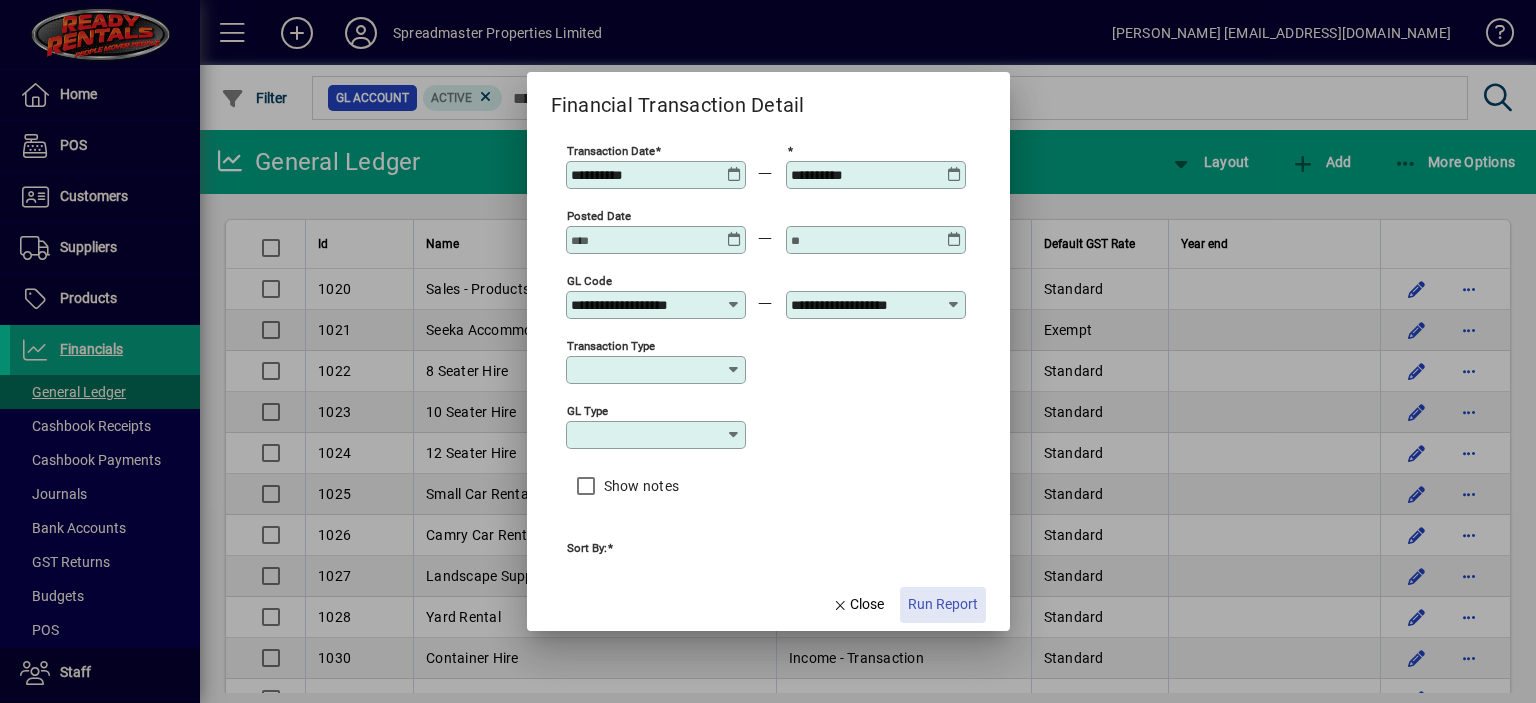click on "Run Report" 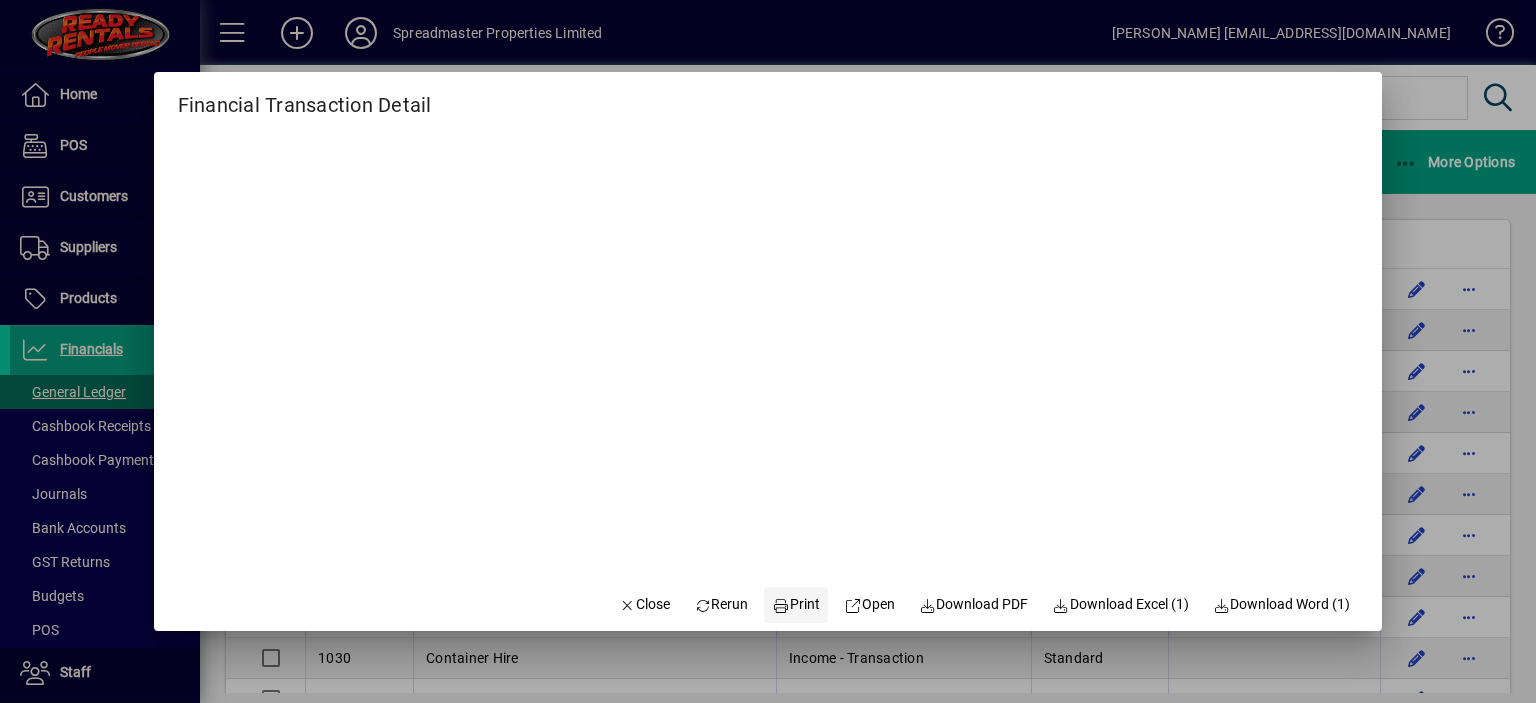 click on "Print" 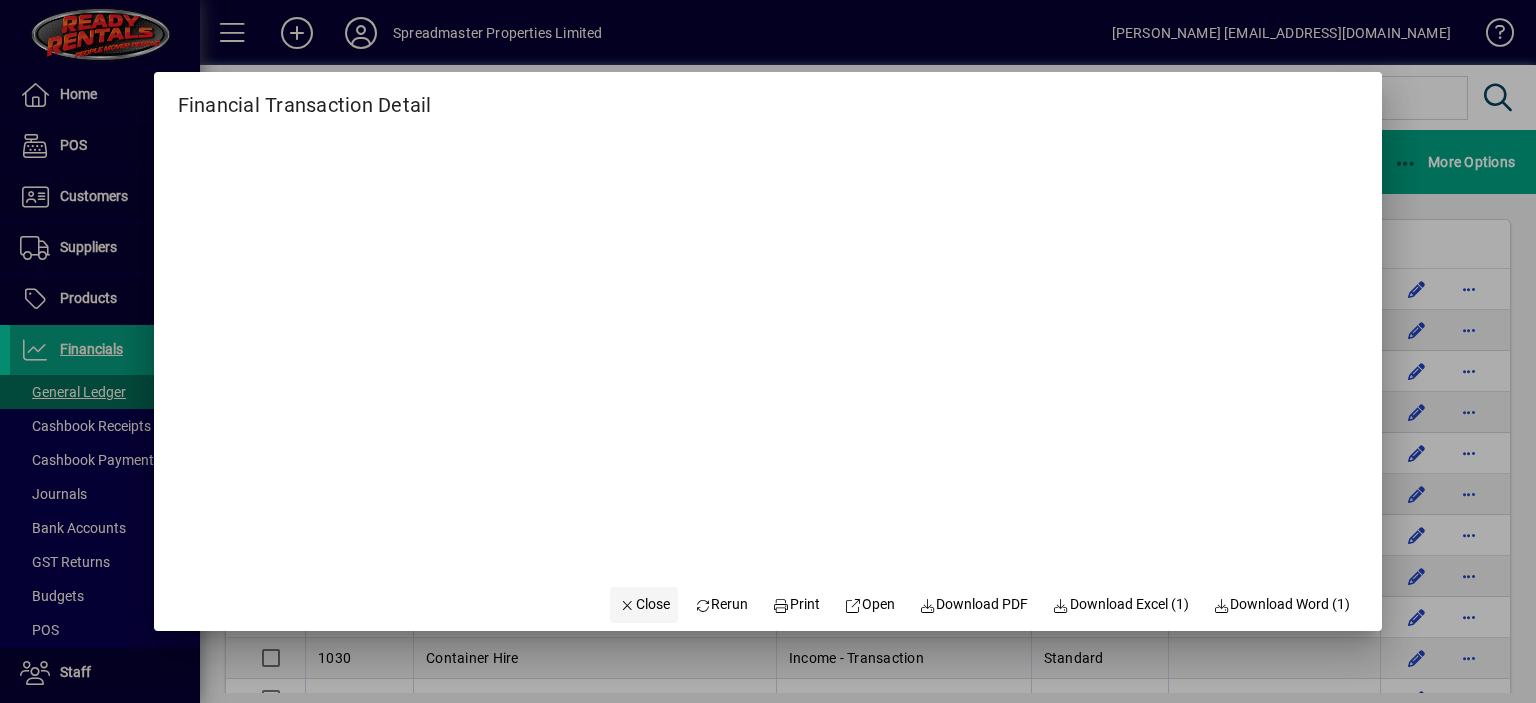 click on "Close" 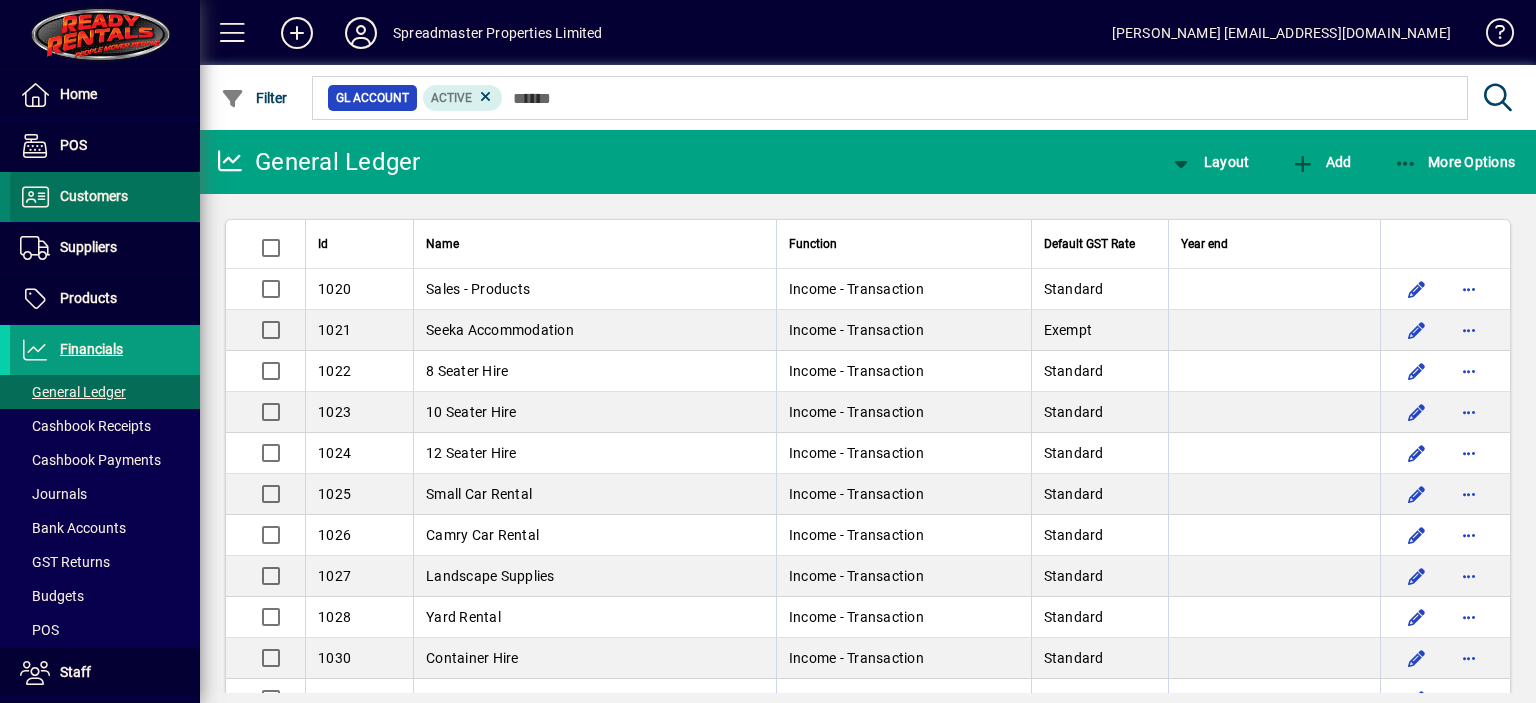 click on "Customers" at bounding box center (69, 197) 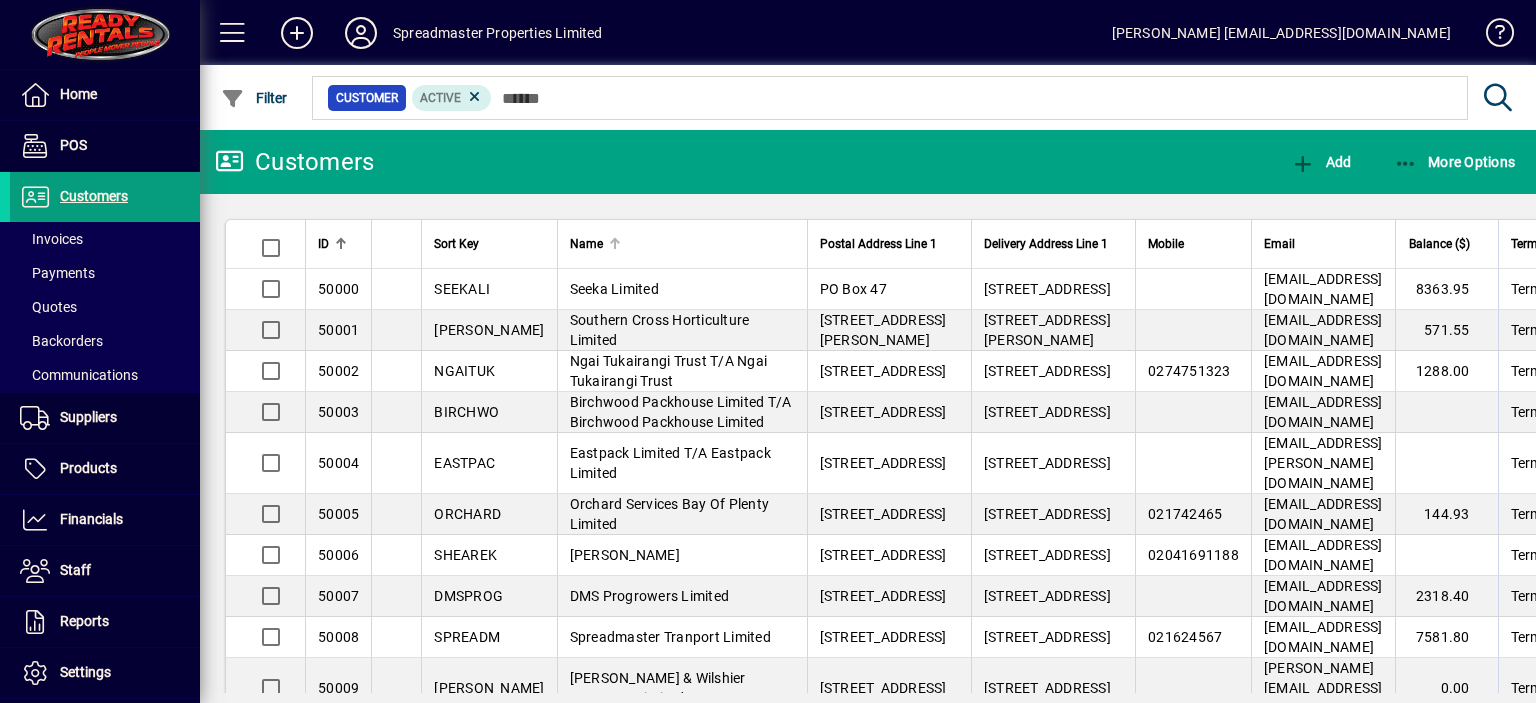 click at bounding box center (615, 244) 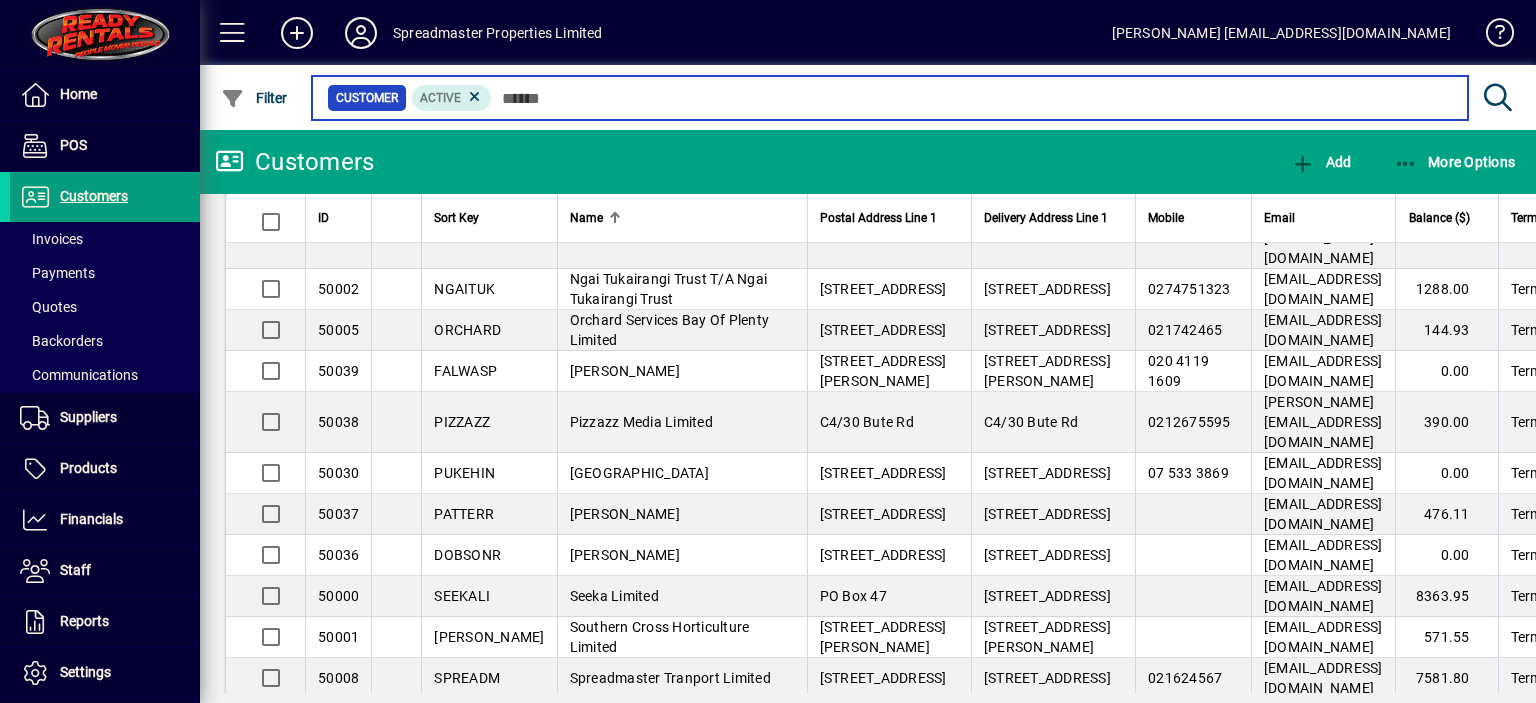 scroll, scrollTop: 1200, scrollLeft: 0, axis: vertical 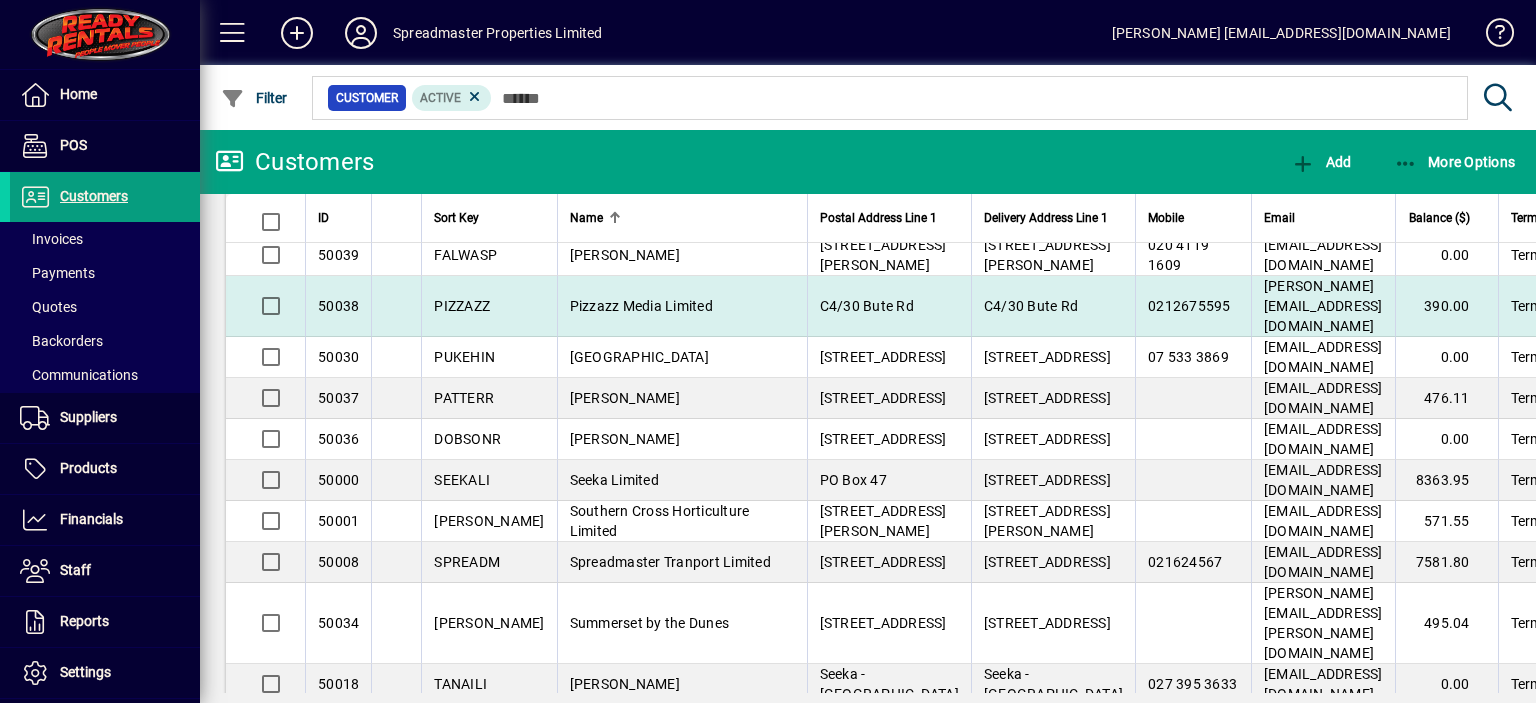 click on "Pizzazz Media Limited" at bounding box center (641, 306) 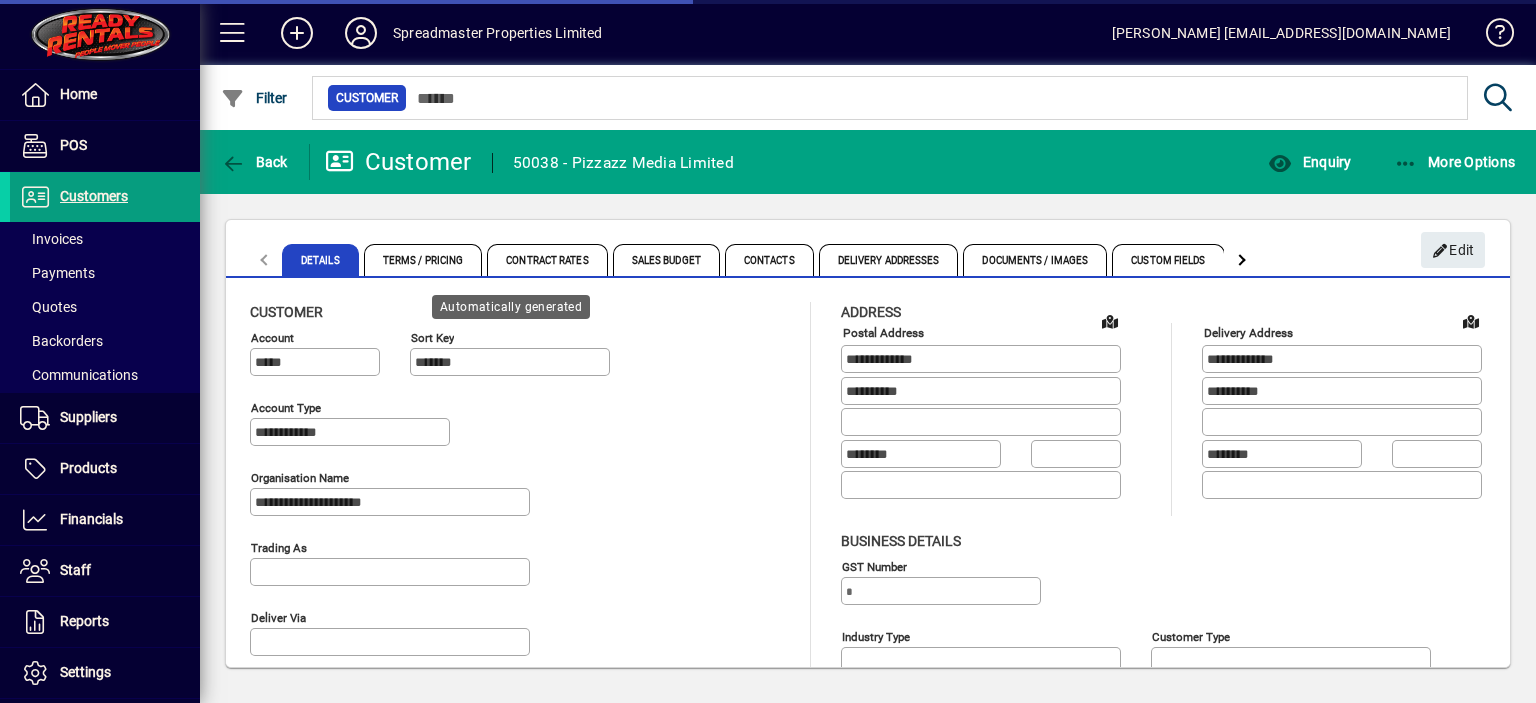 type on "**********" 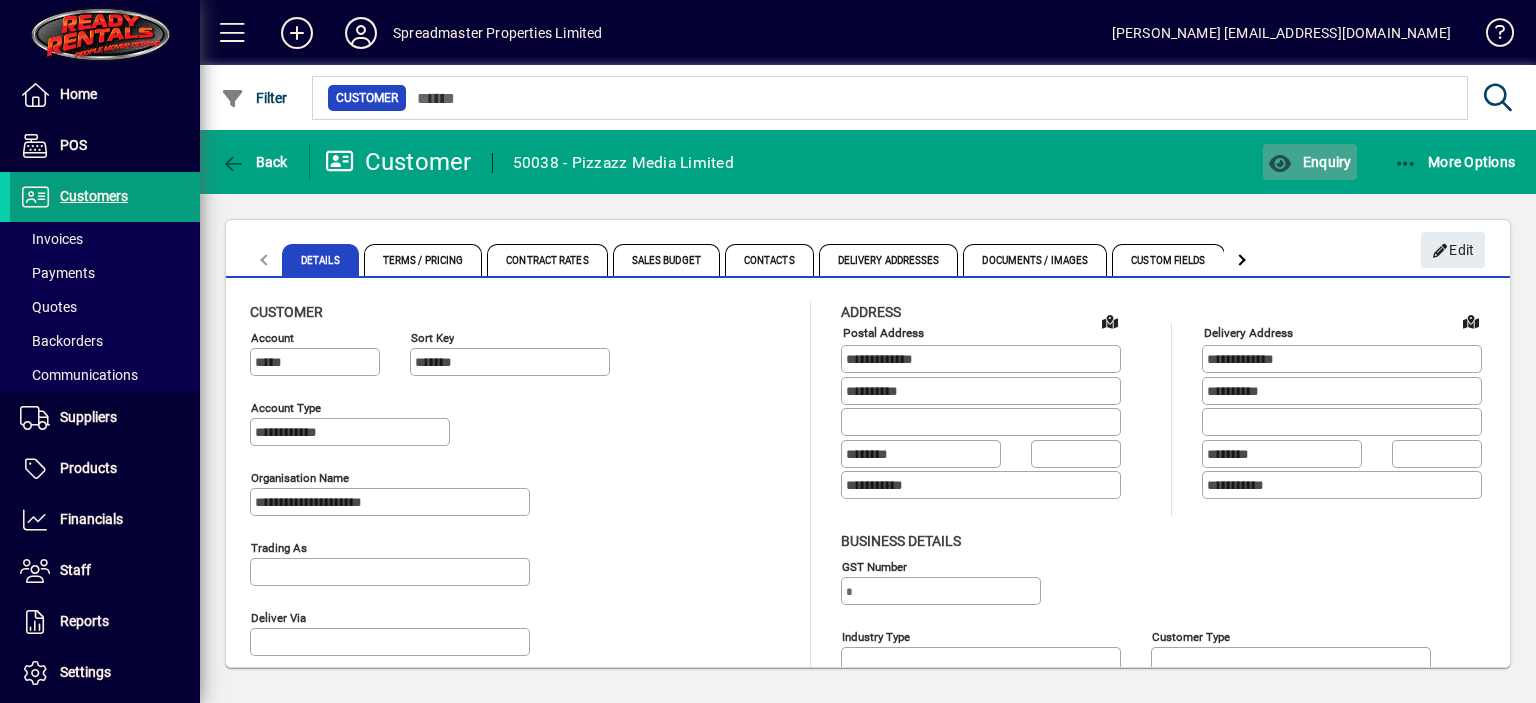 click on "Enquiry" 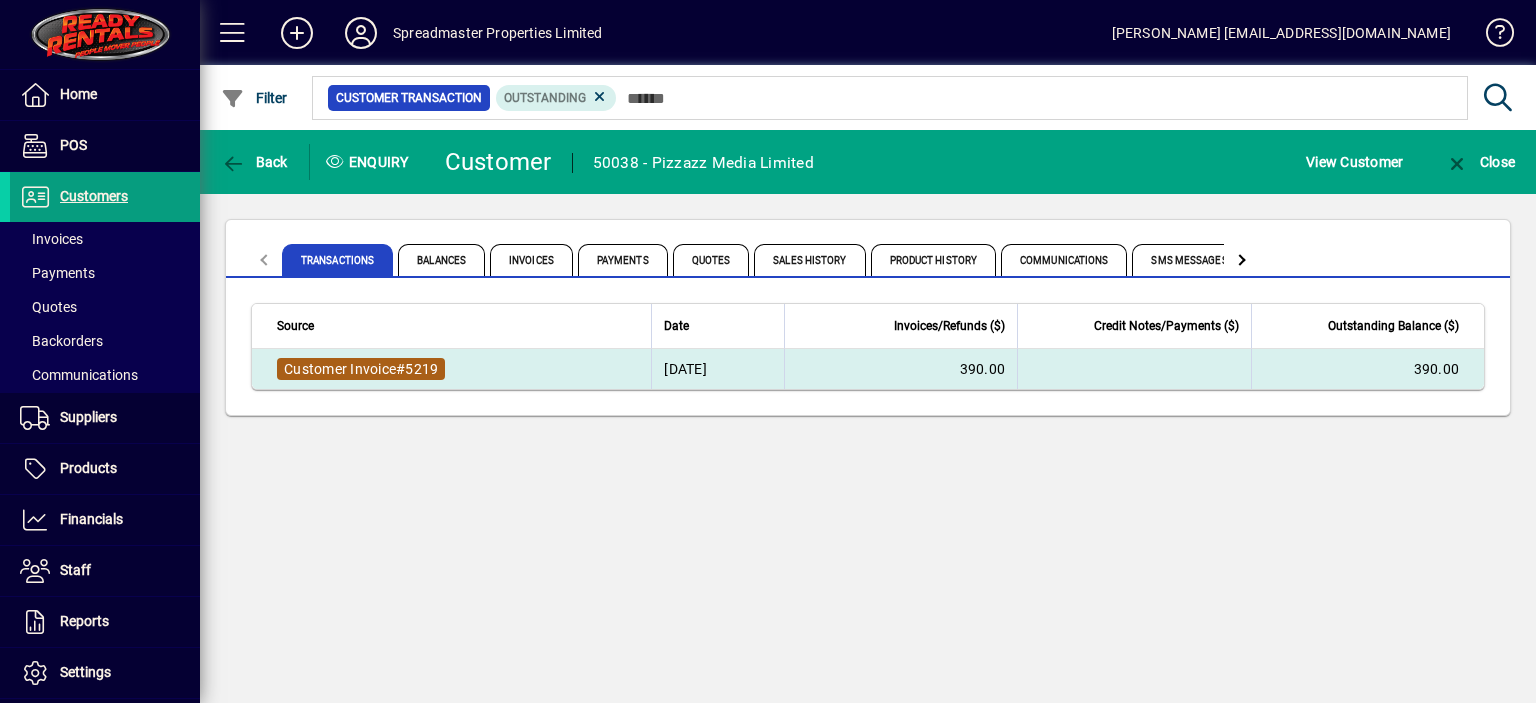 click on "#" at bounding box center (400, 369) 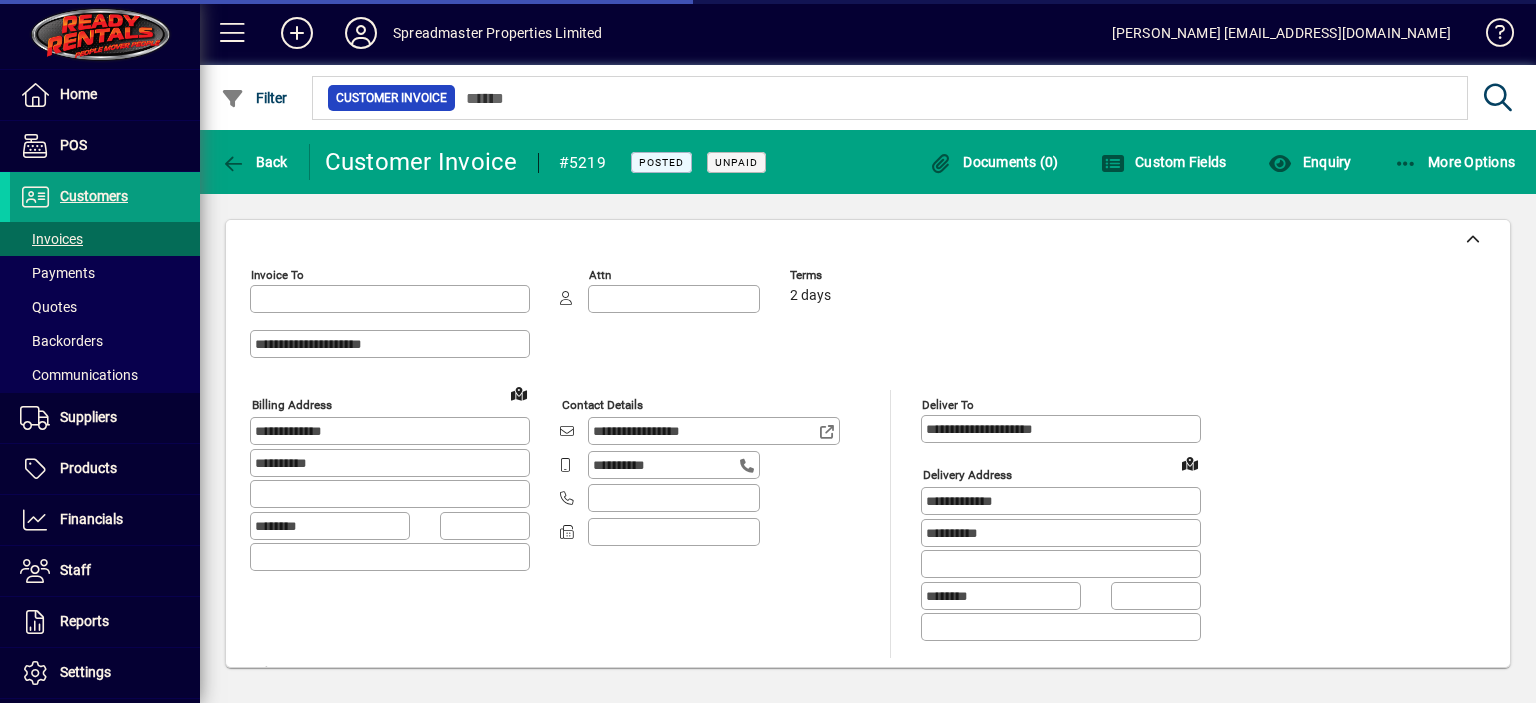 type on "**********" 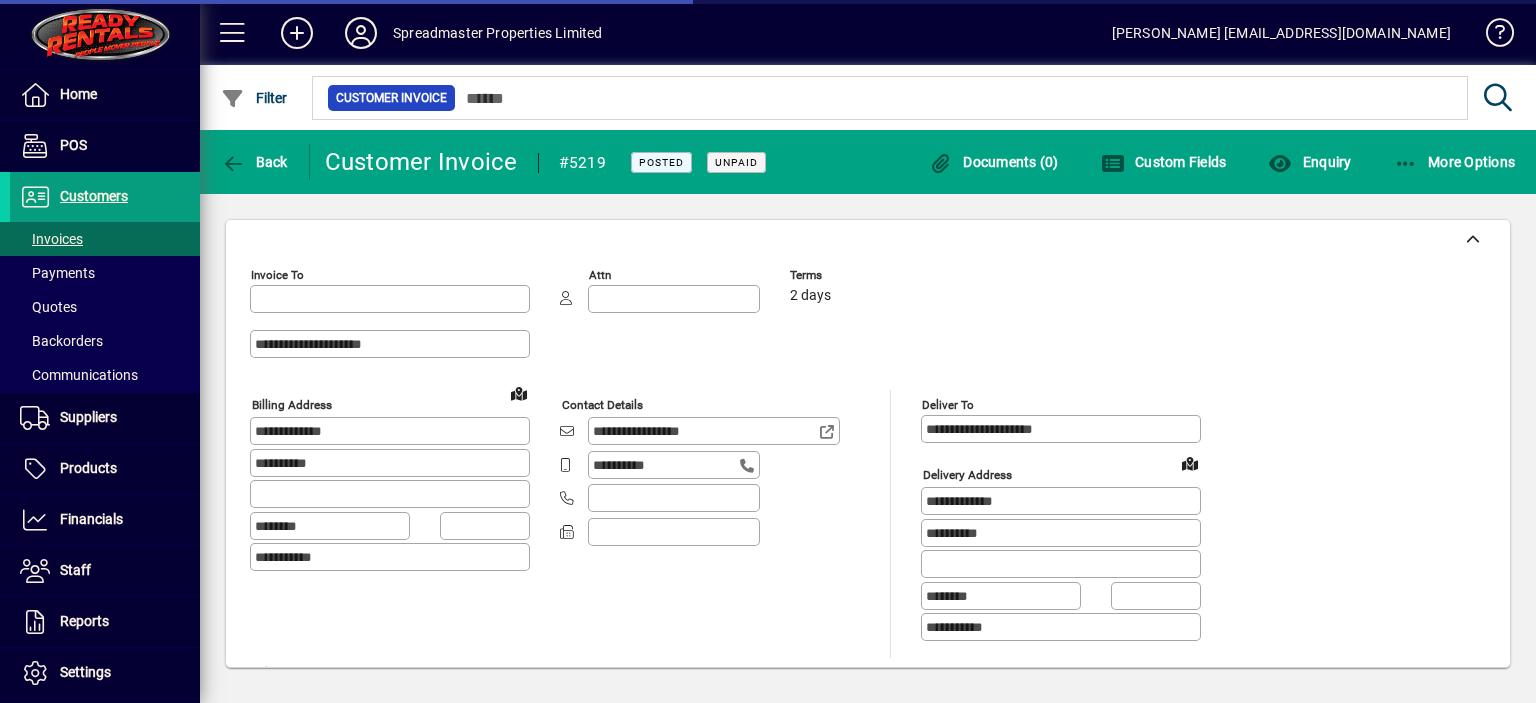 type on "**********" 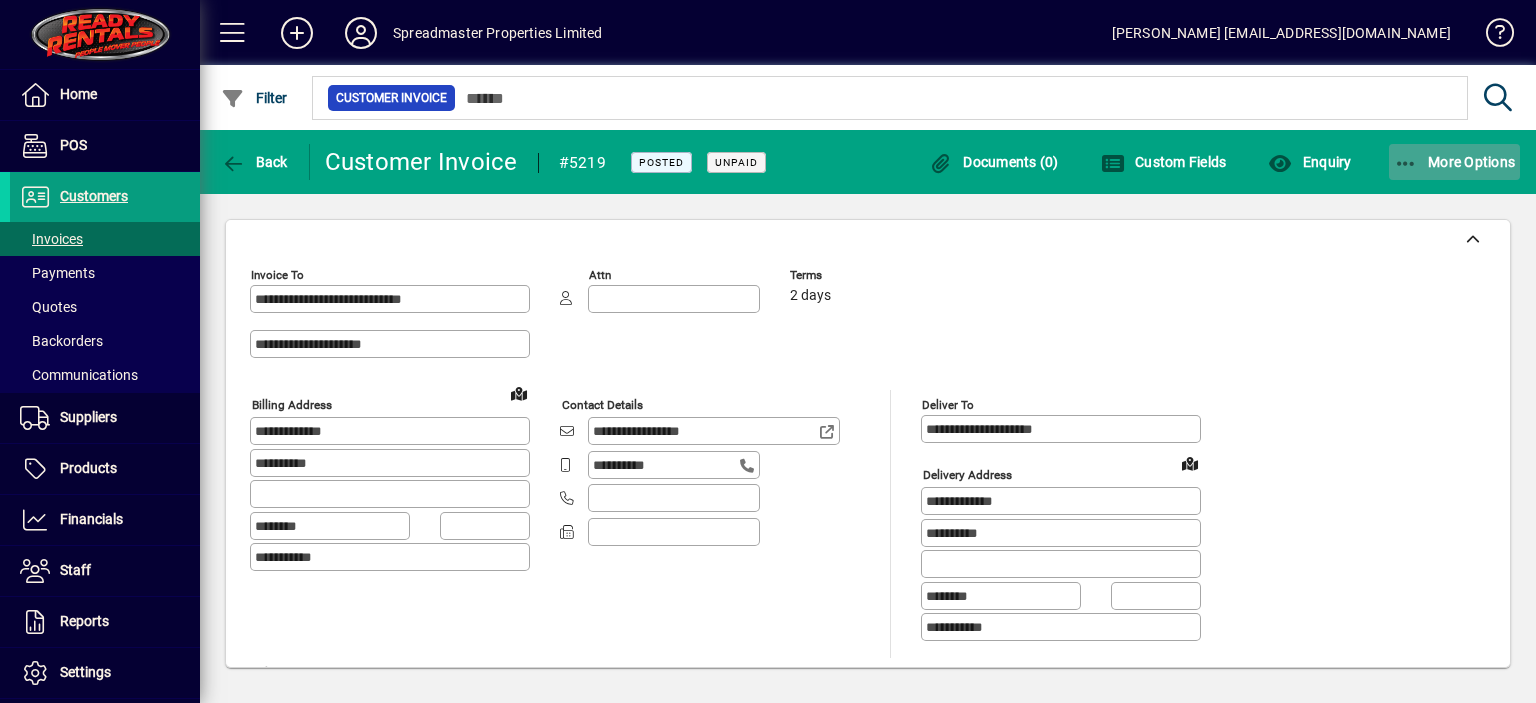 click on "More Options" 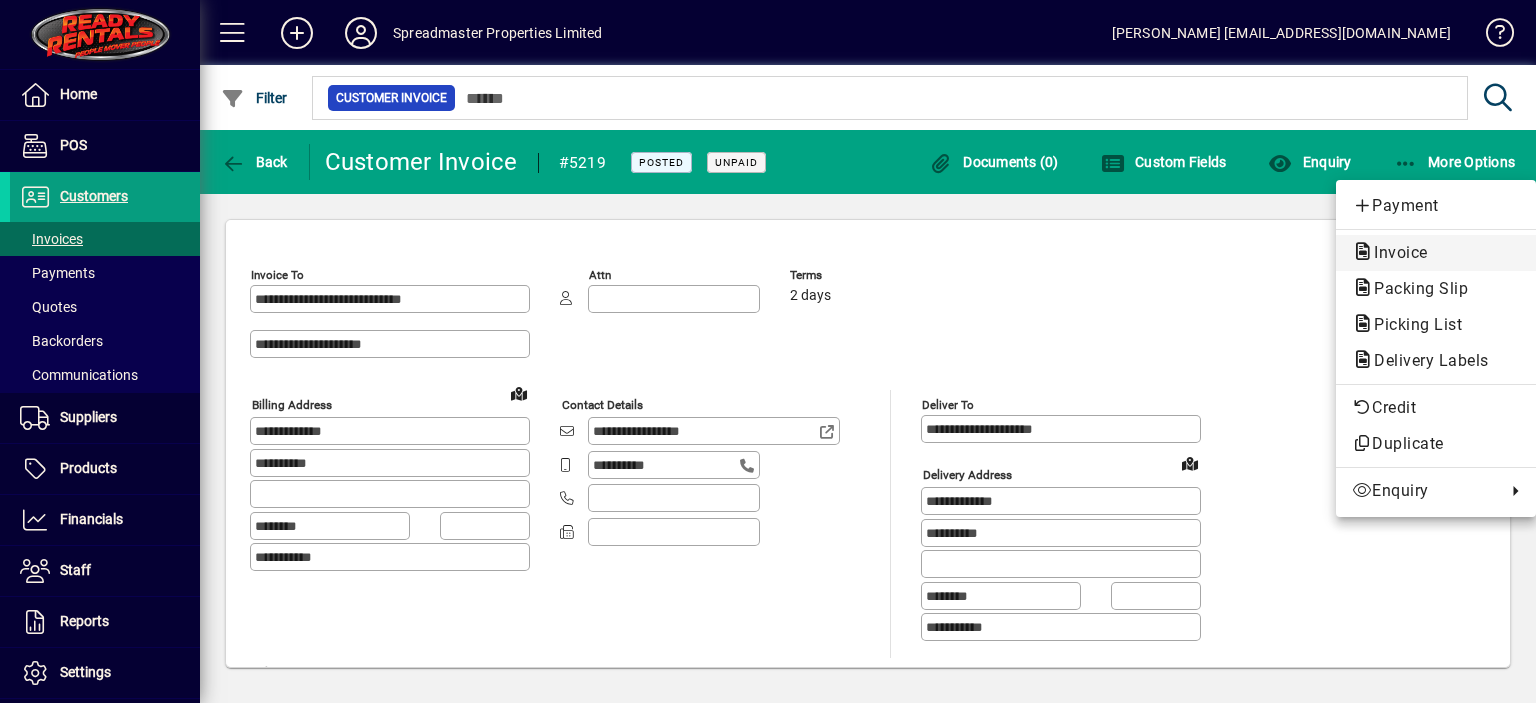 click on "Invoice" at bounding box center [1415, 288] 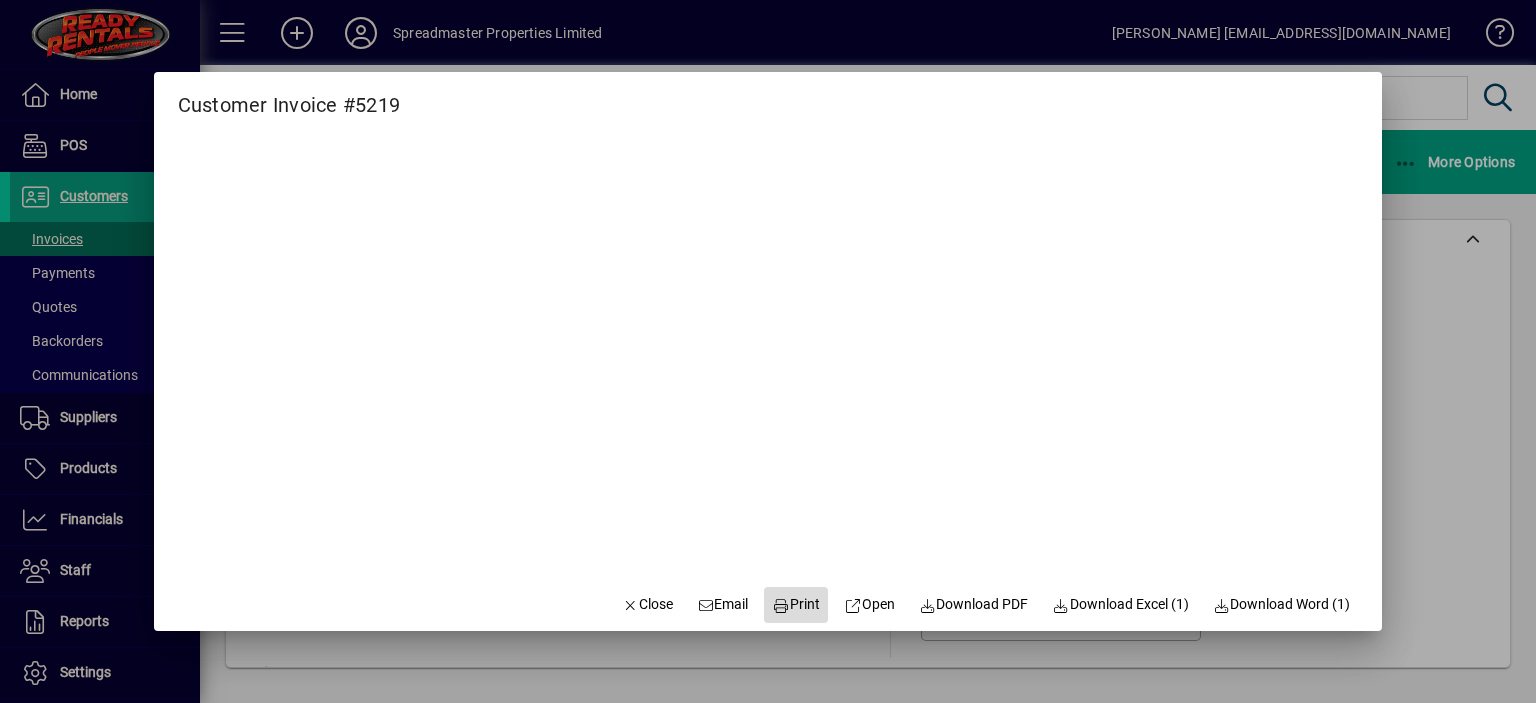 click on "Print" 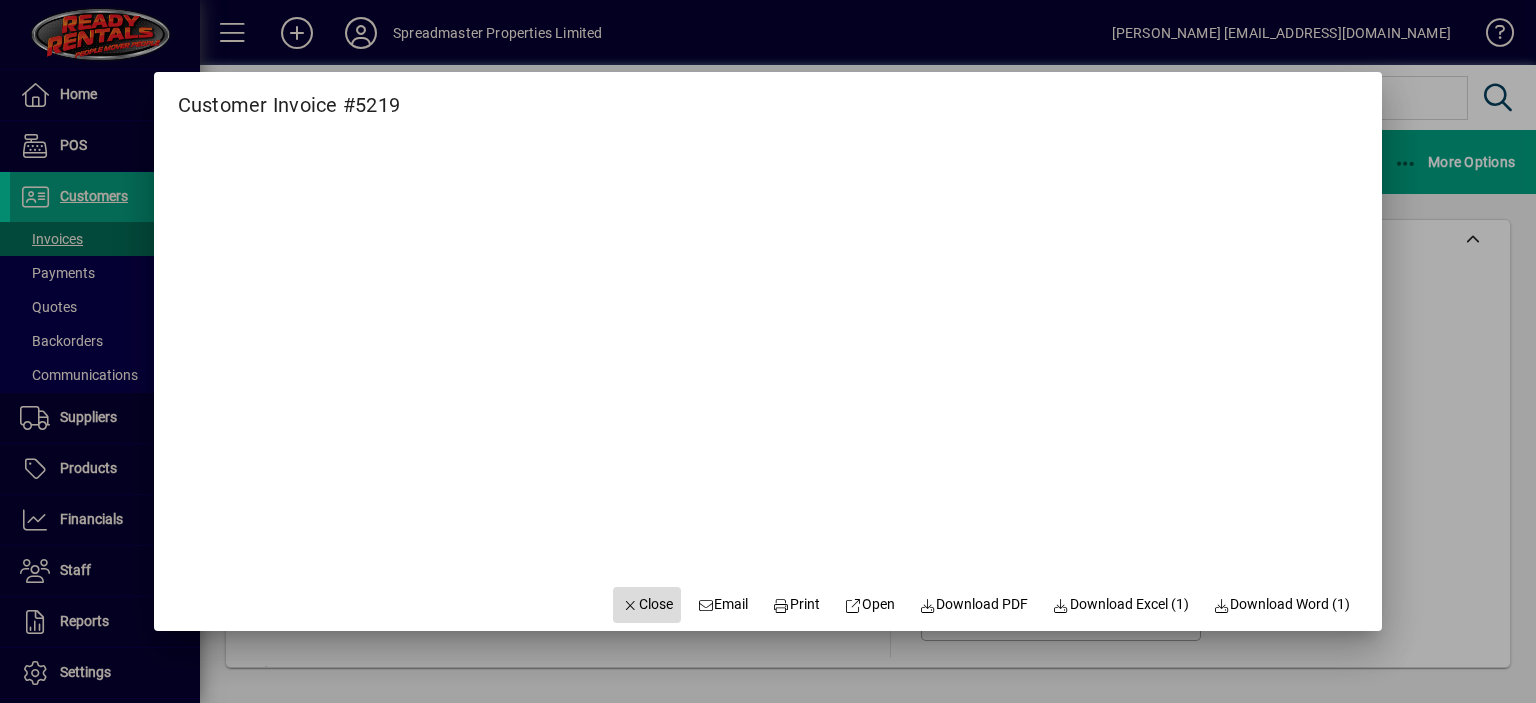 click on "Close" 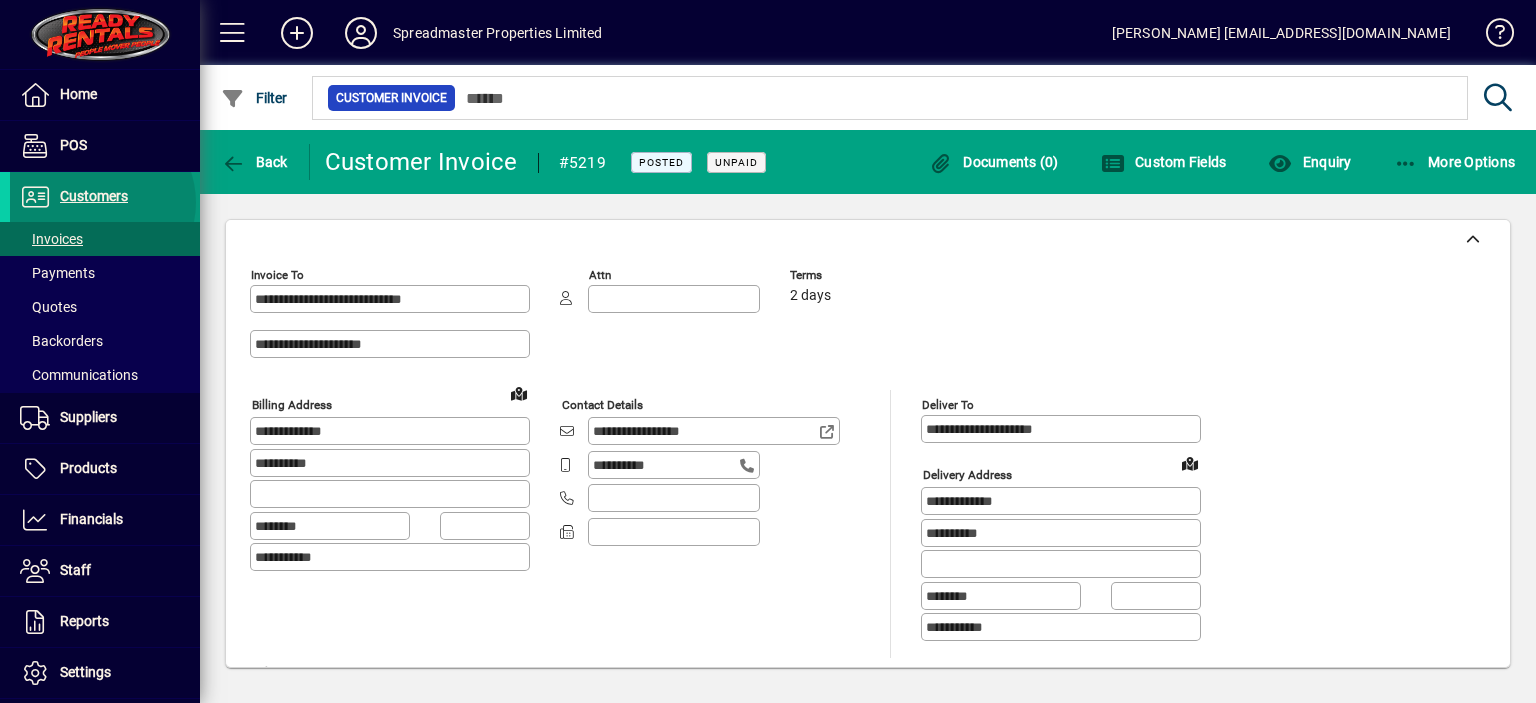 click on "Customers" at bounding box center (94, 196) 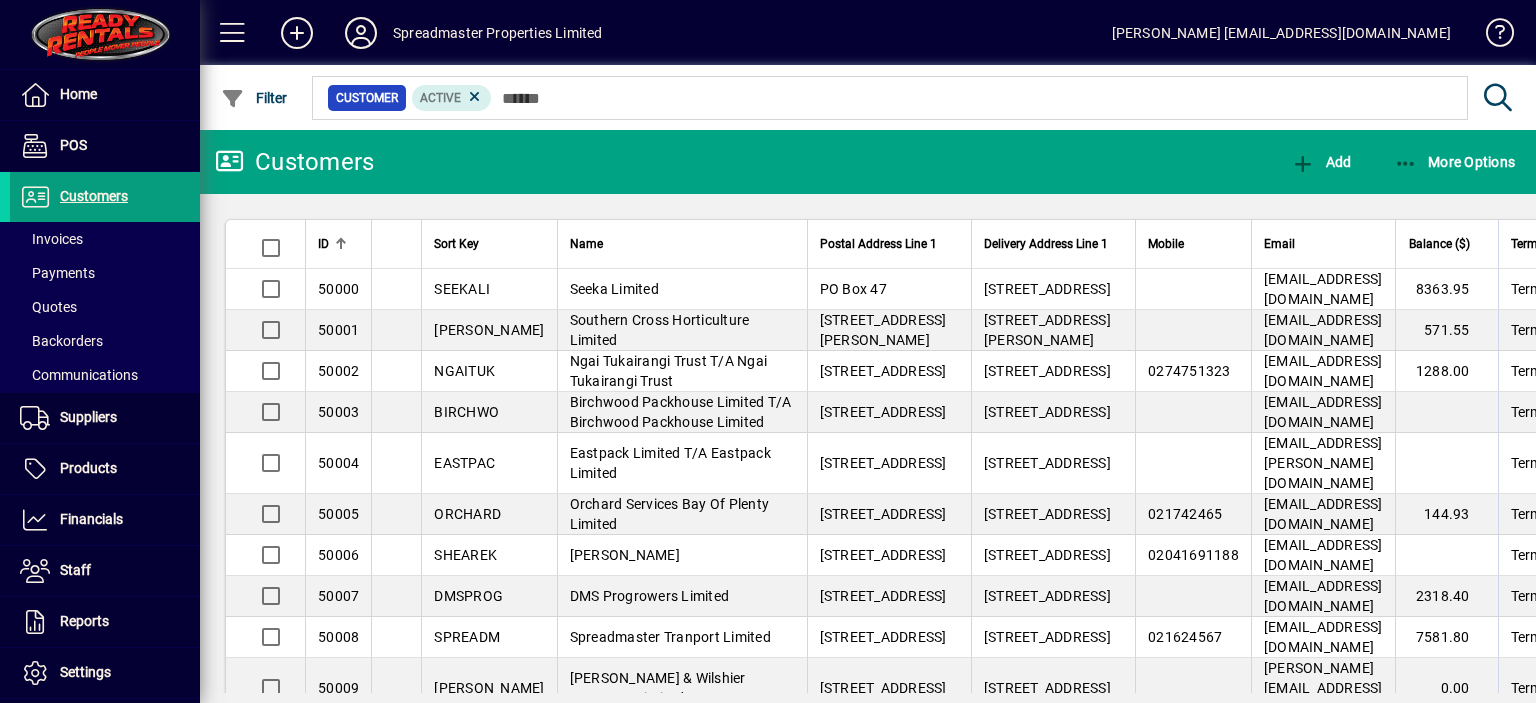 click 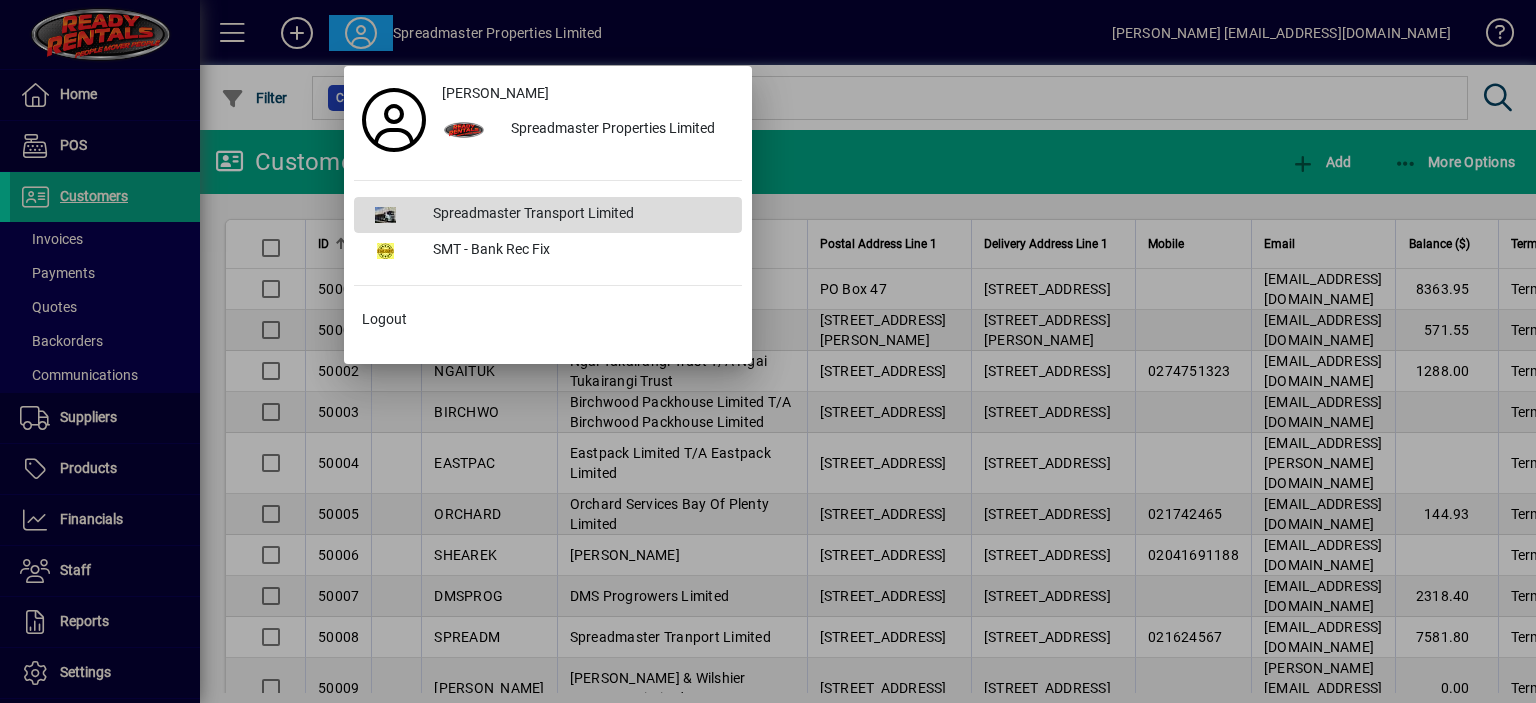 click on "Spreadmaster Transport Limited" at bounding box center (579, 215) 